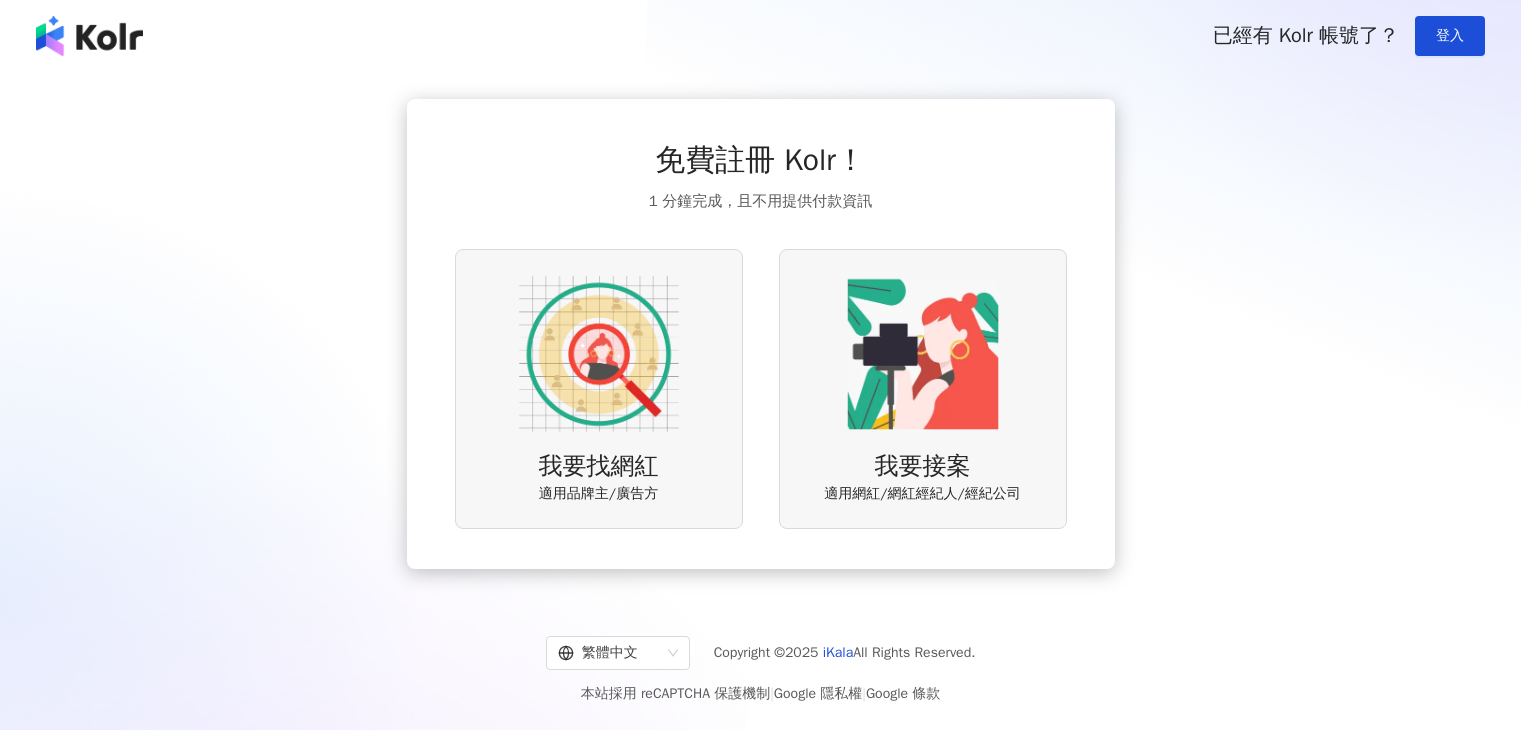scroll, scrollTop: 0, scrollLeft: 0, axis: both 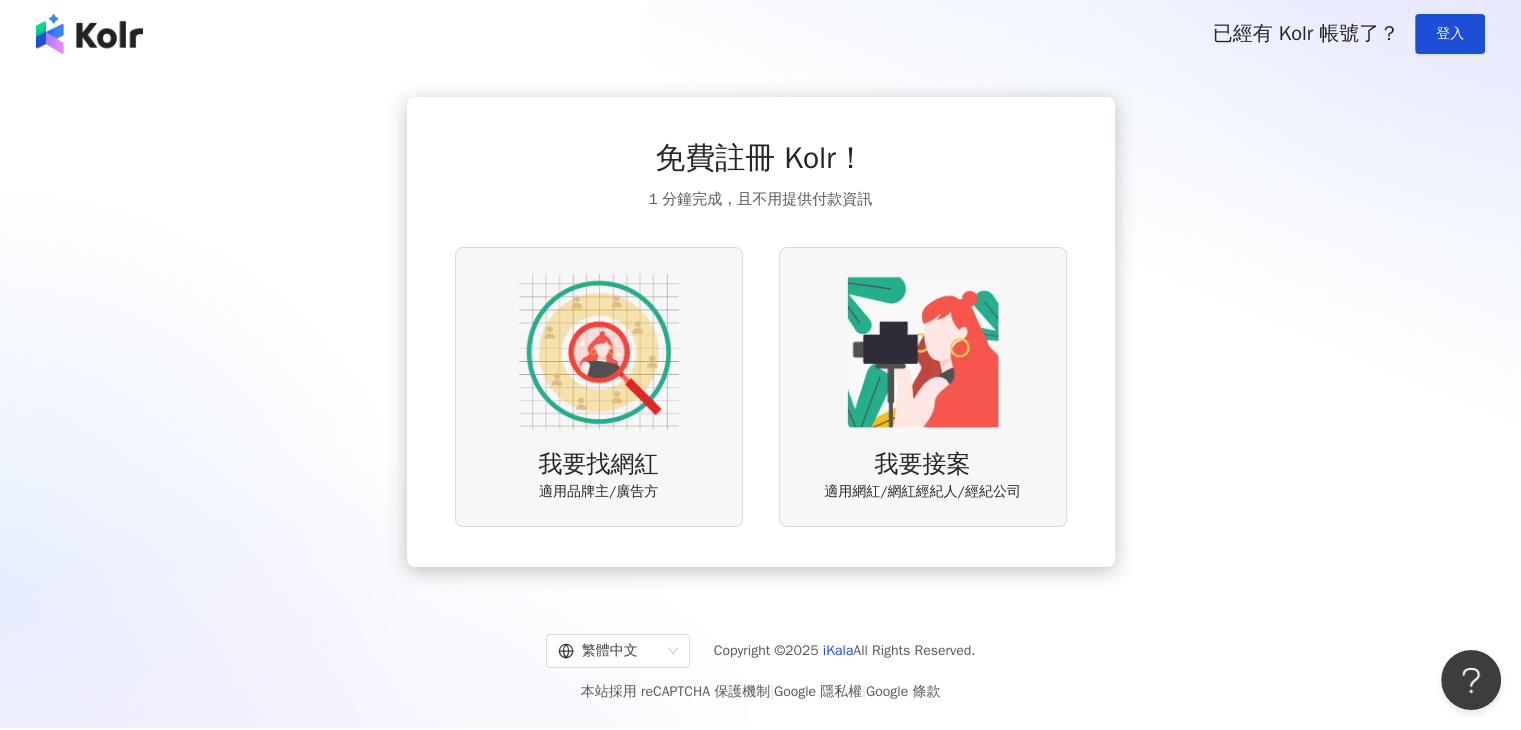 click at bounding box center (599, 352) 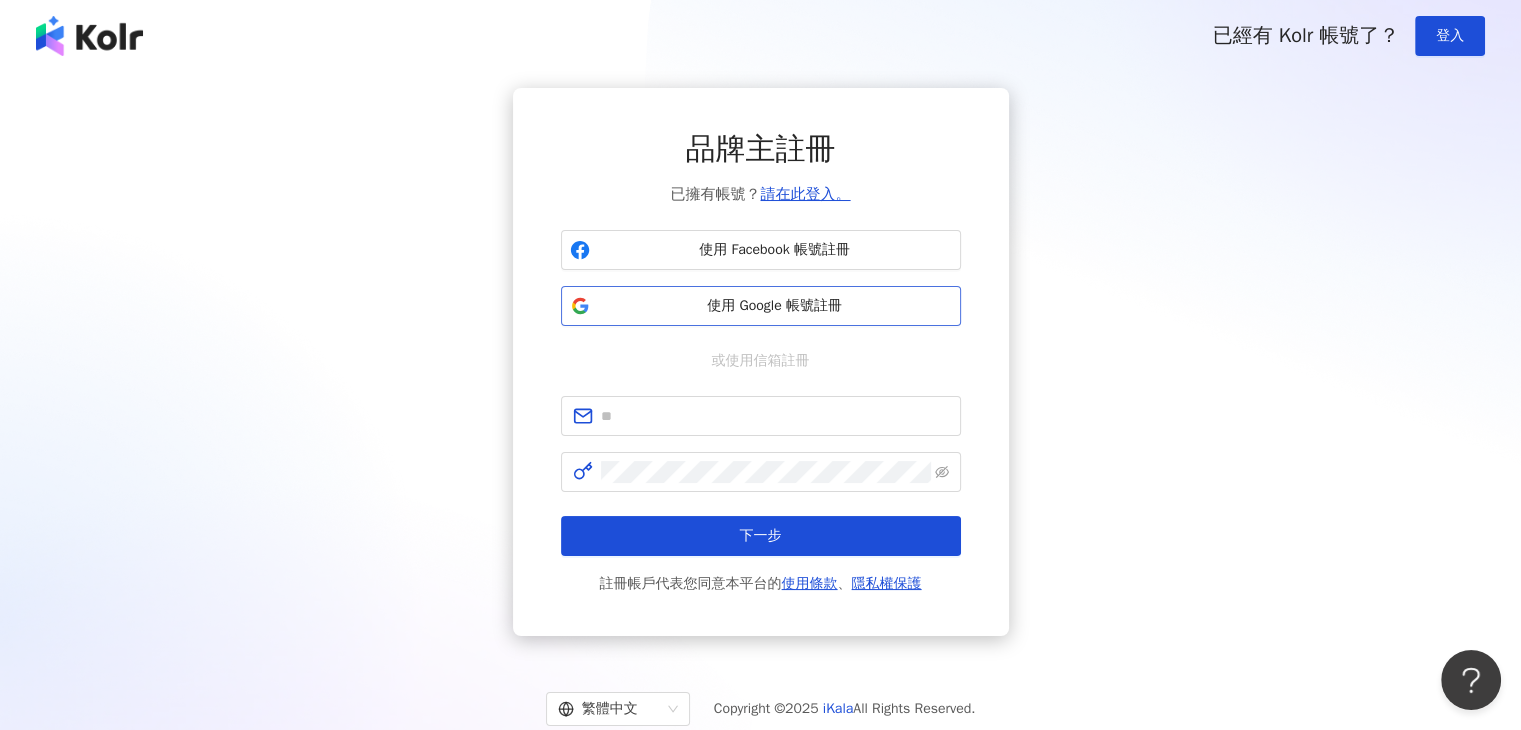 click on "使用 Google 帳號註冊" at bounding box center (775, 306) 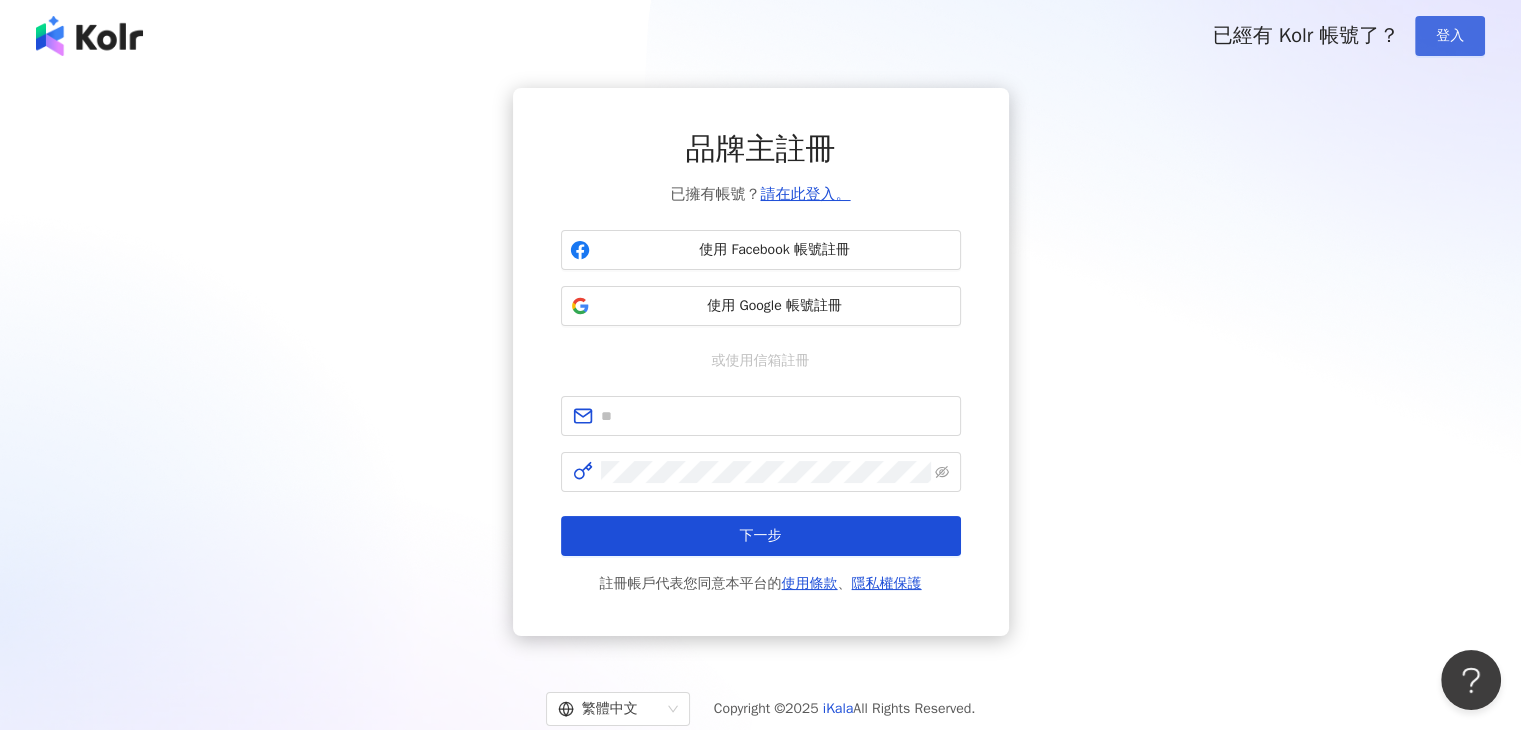 click on "登入" at bounding box center (1450, 36) 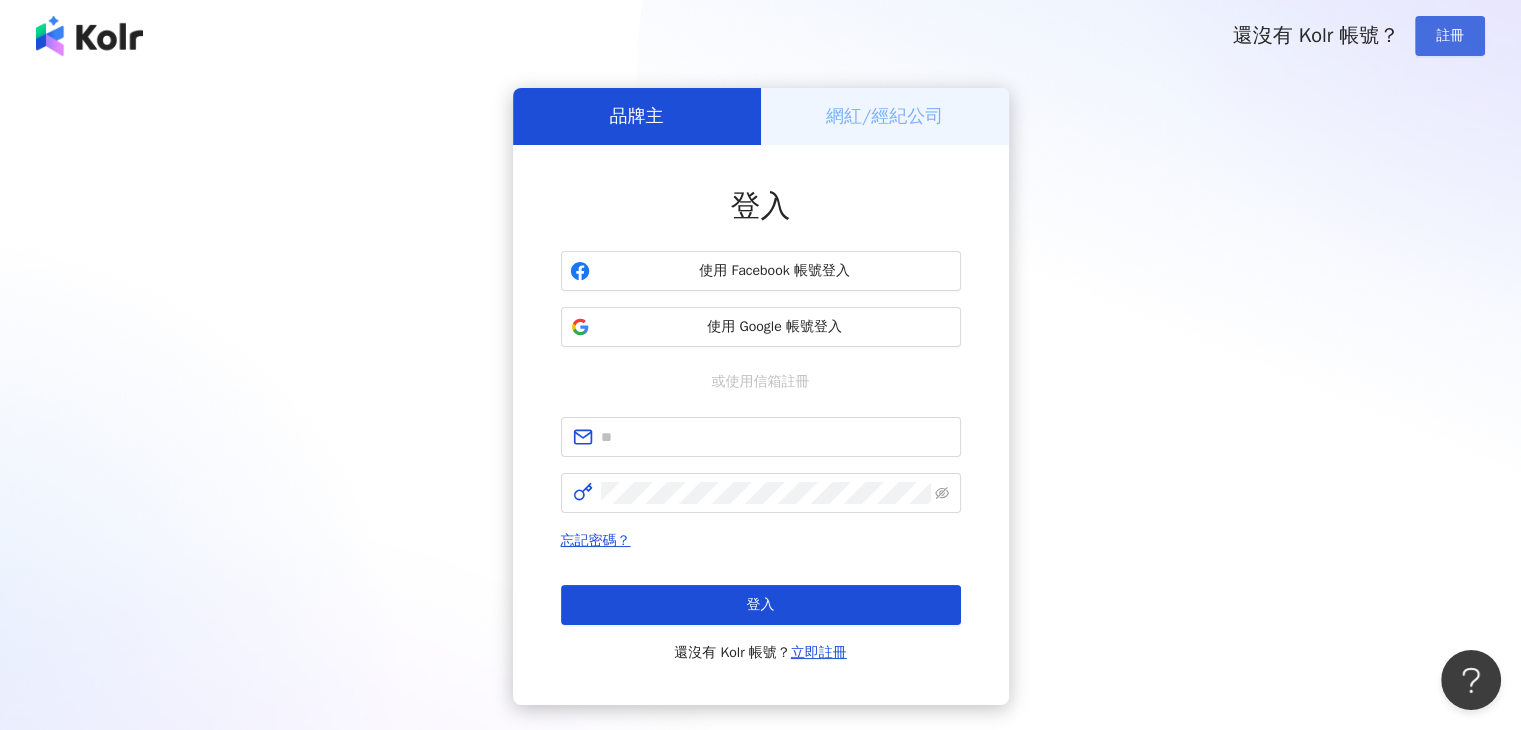 click on "註冊" at bounding box center [1450, 36] 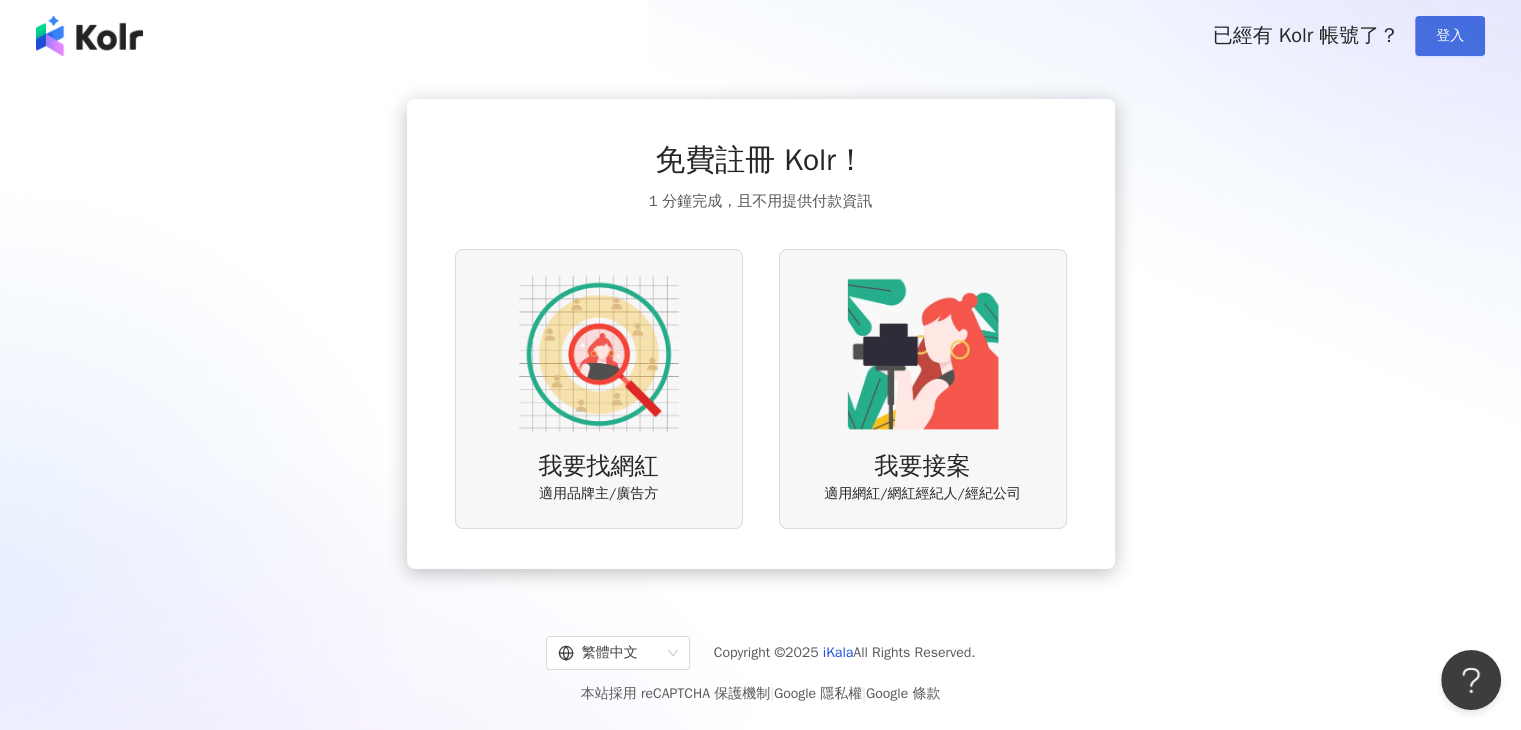 click on "登入" at bounding box center [1450, 36] 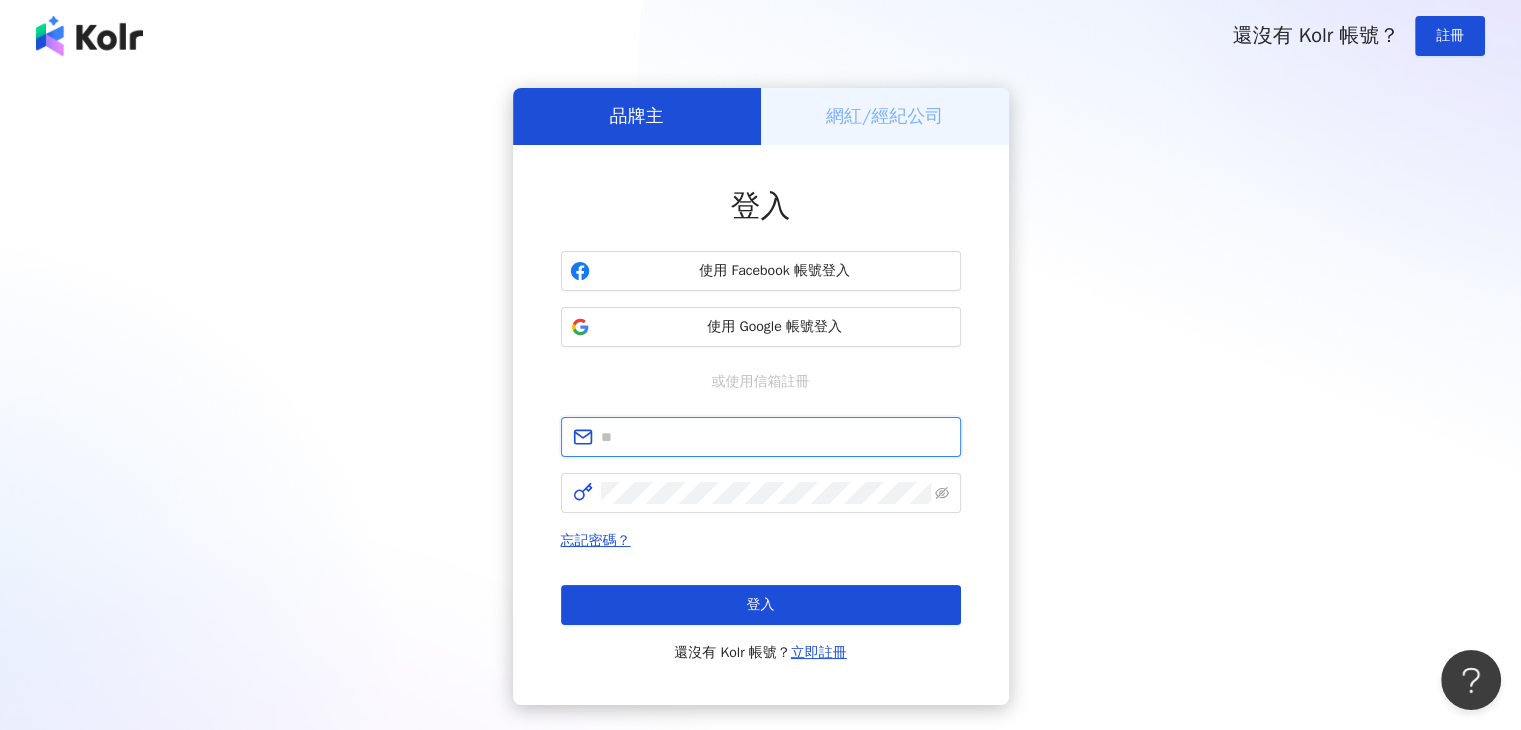 click at bounding box center (775, 437) 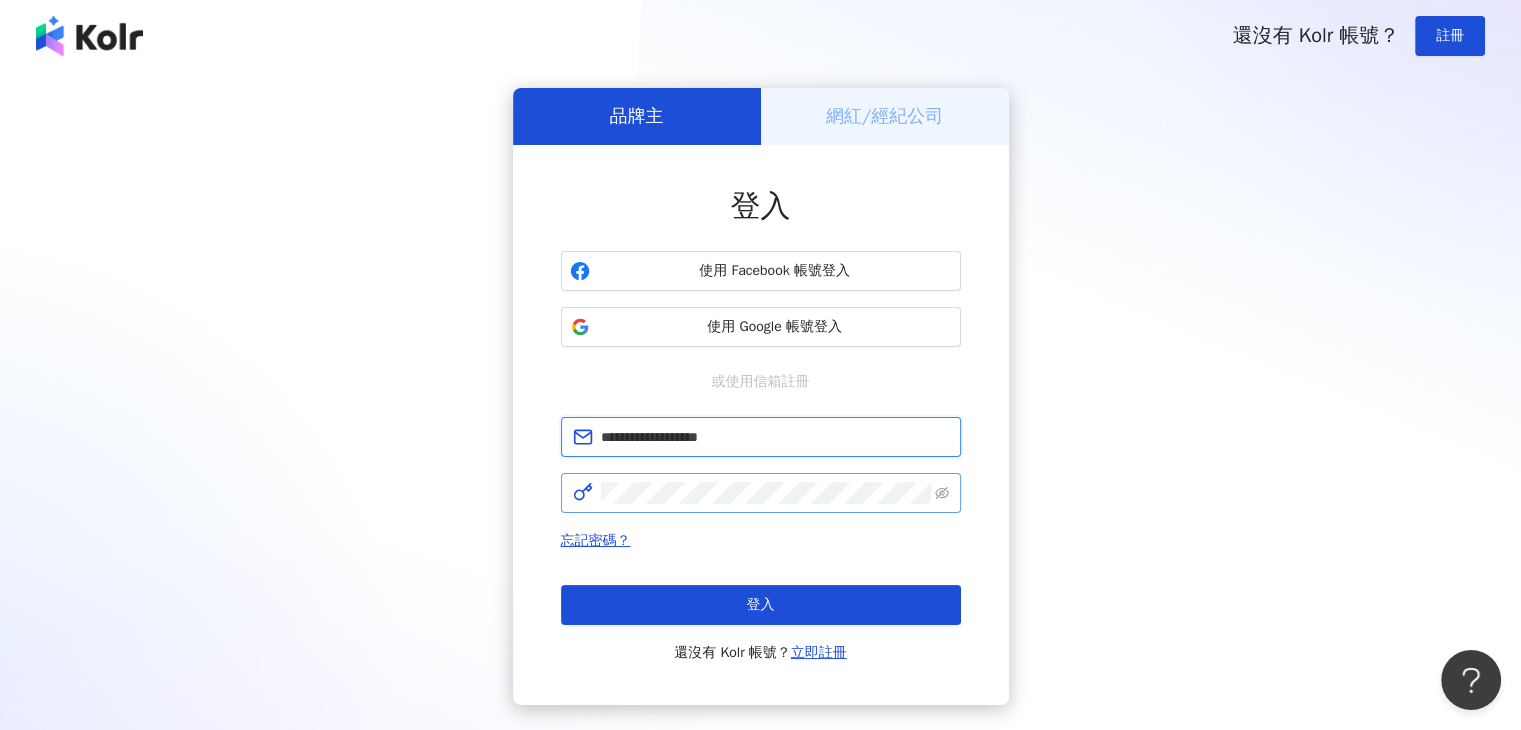 type on "**********" 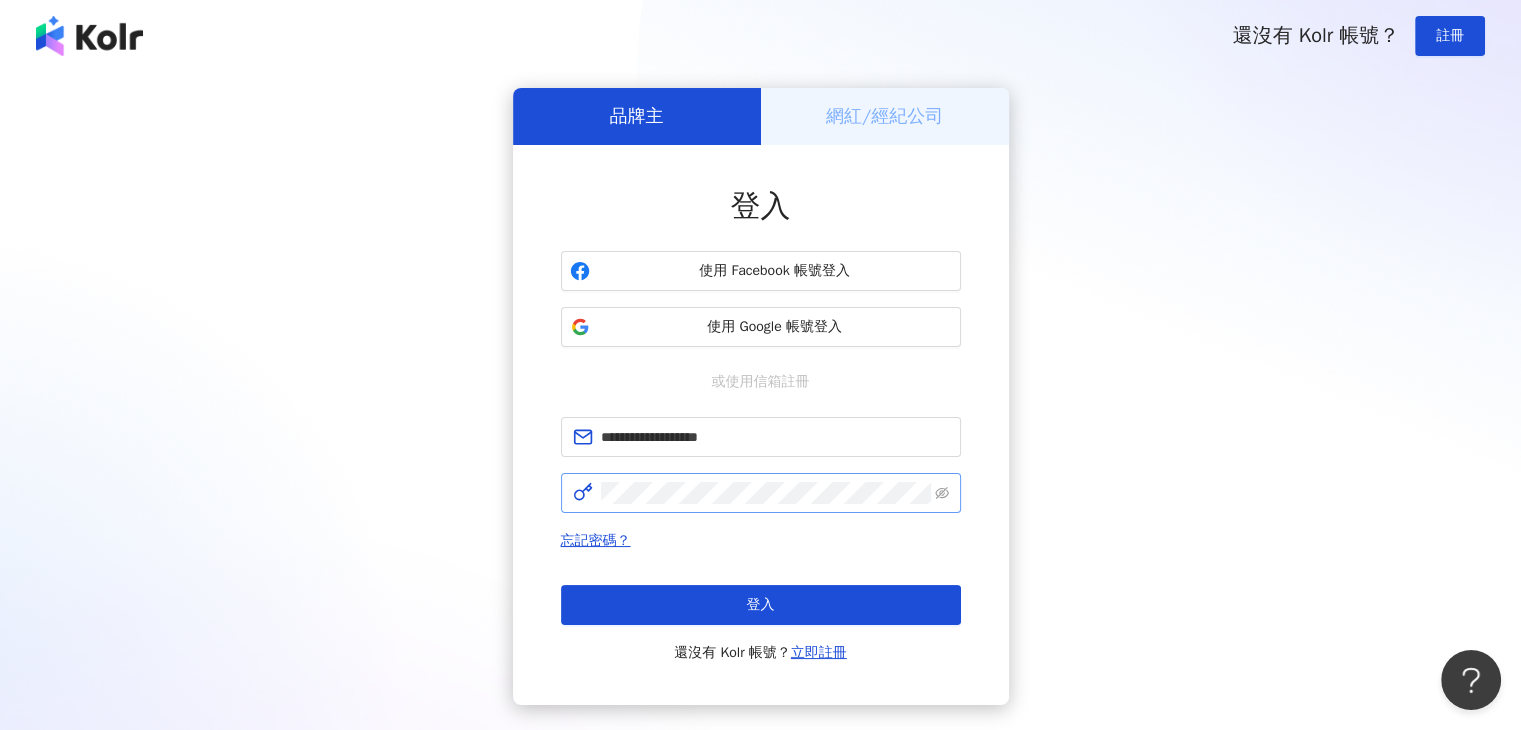 click at bounding box center (761, 493) 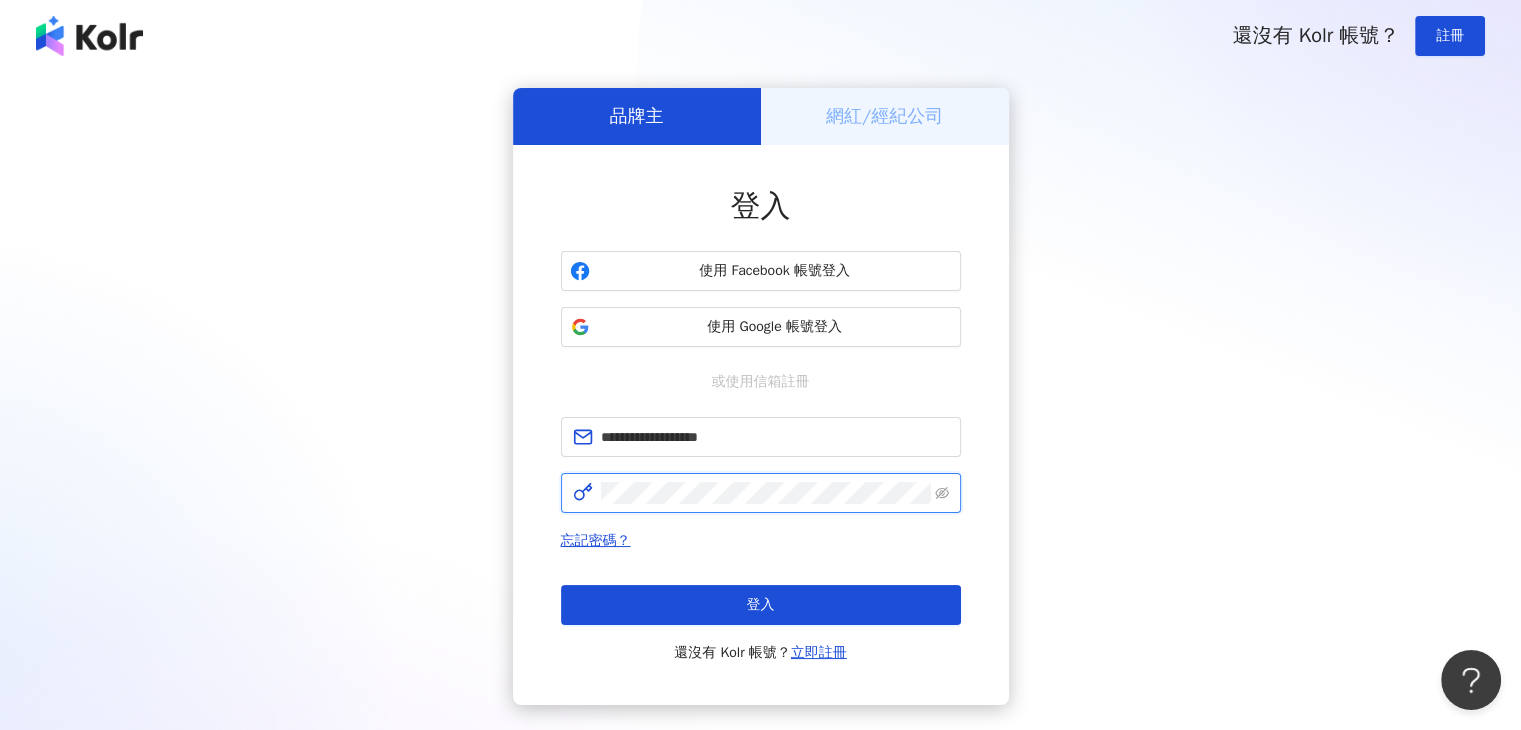 click on "登入" at bounding box center (761, 605) 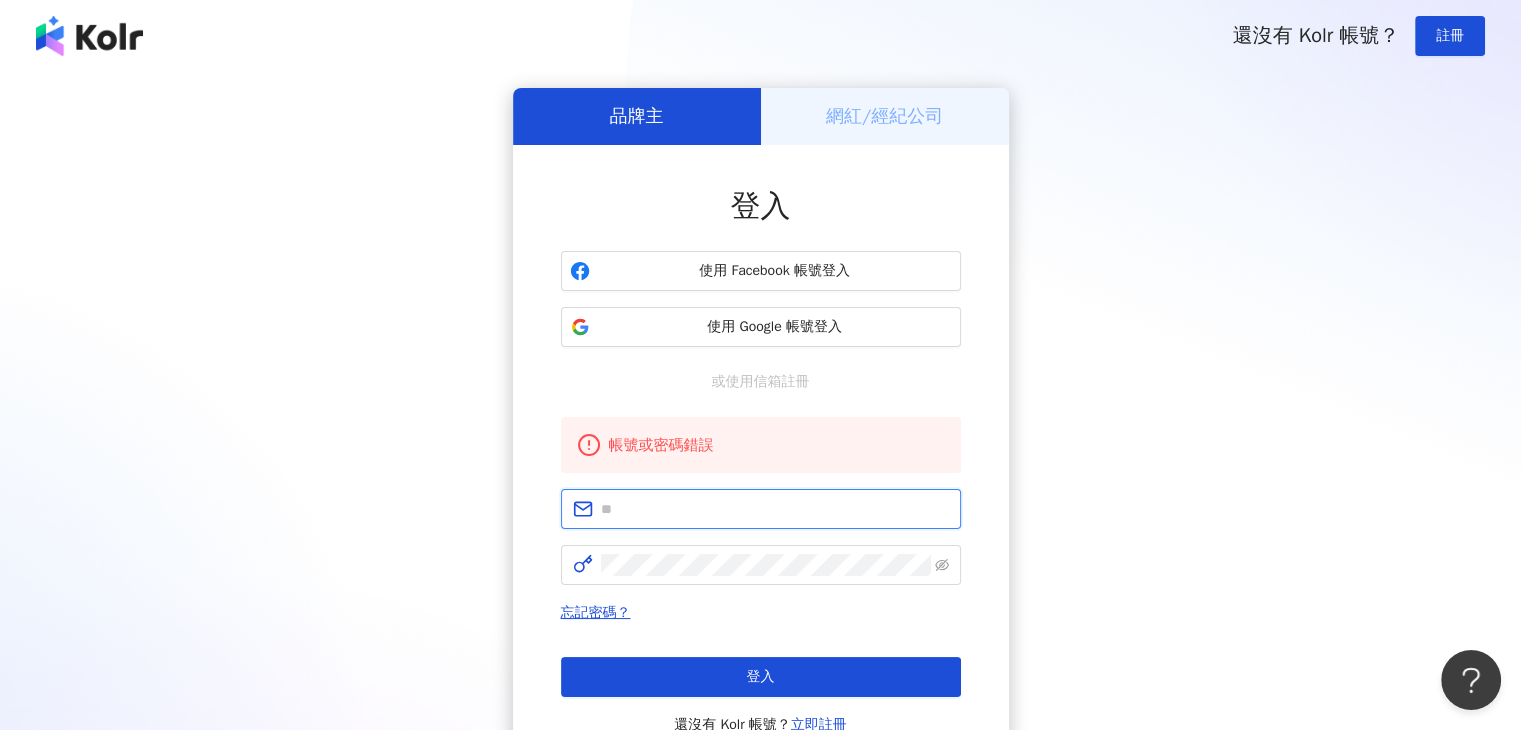 click at bounding box center (775, 509) 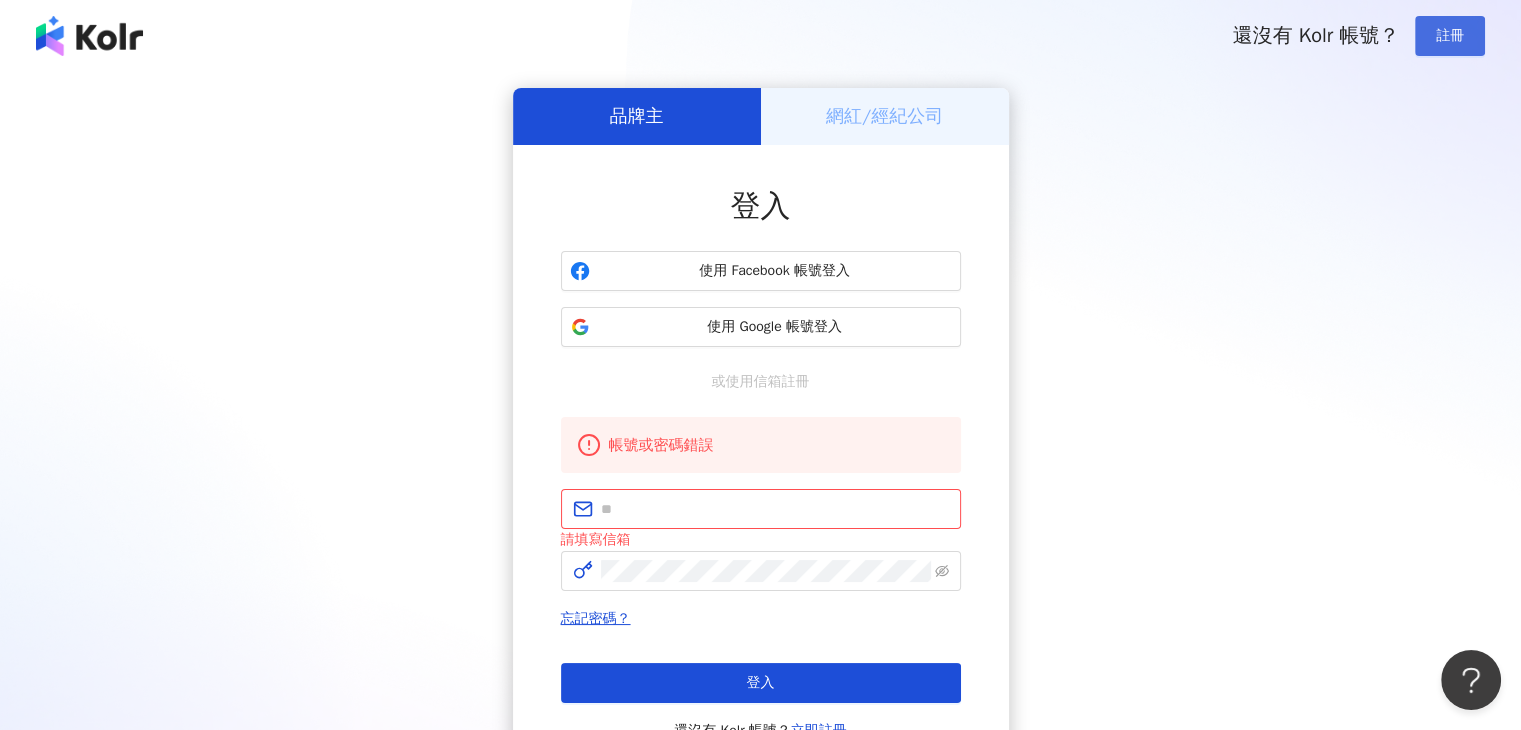 click on "註冊" at bounding box center [1450, 36] 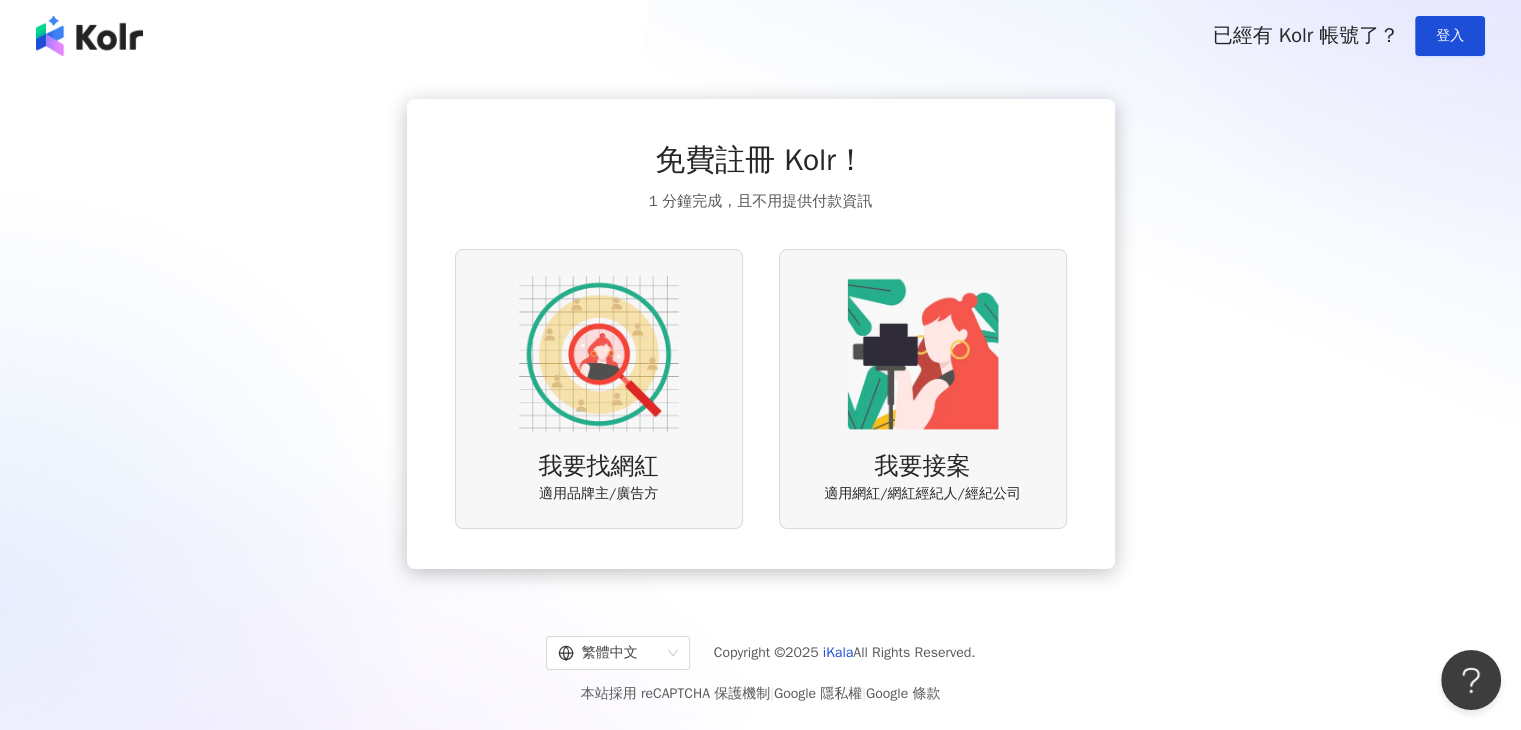 click on "我要找網紅 適用品牌主/廣告方" at bounding box center (599, 388) 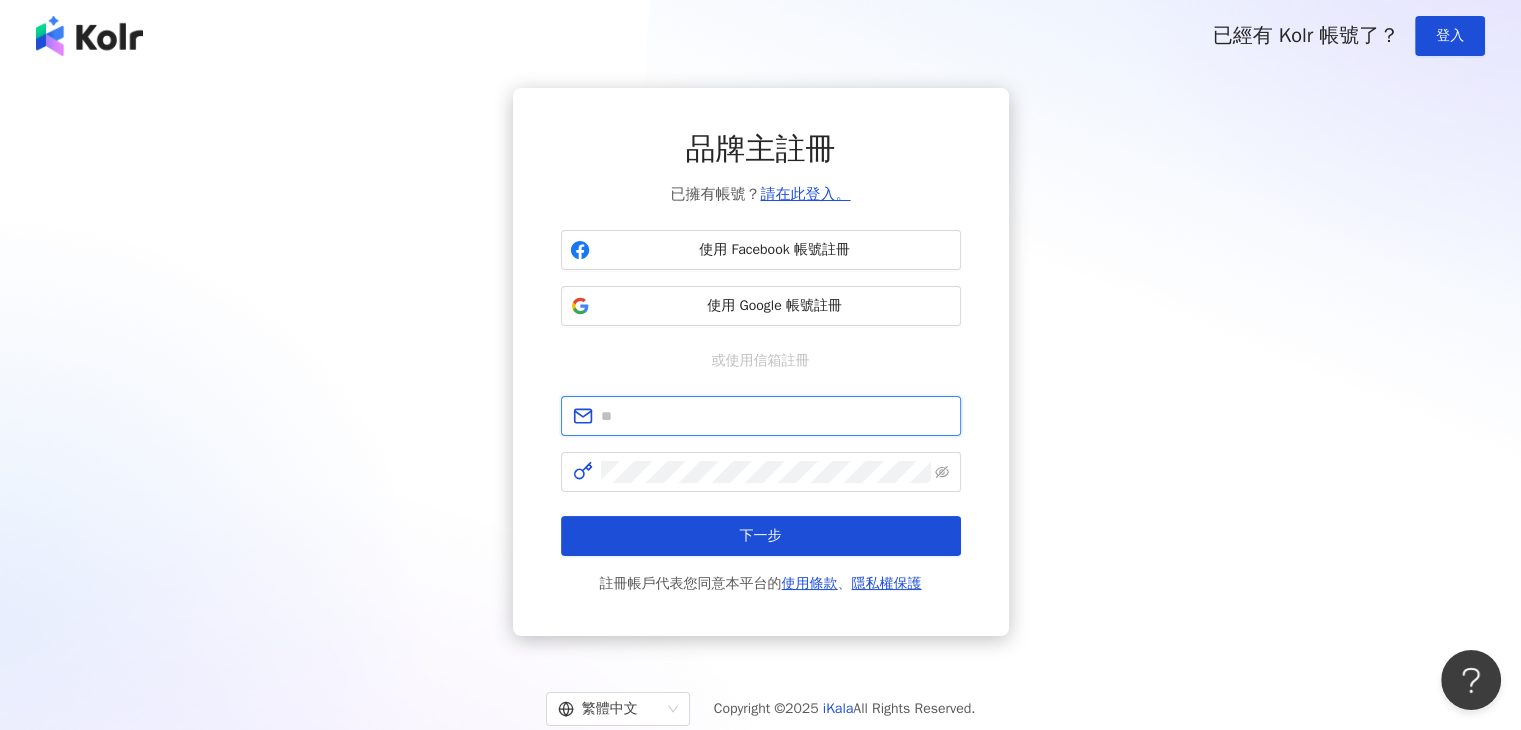 click at bounding box center (775, 416) 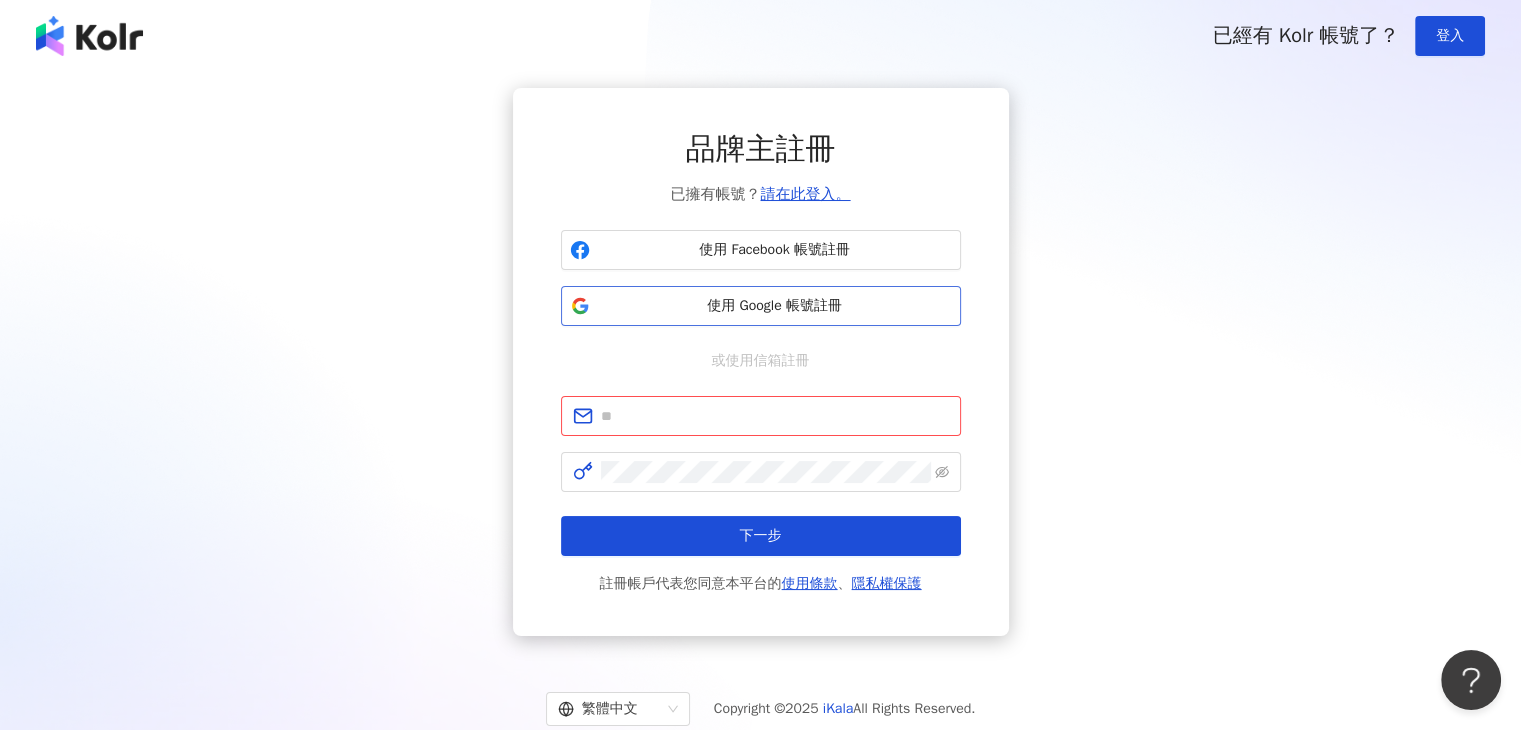 click on "使用 Google 帳號註冊" at bounding box center [775, 306] 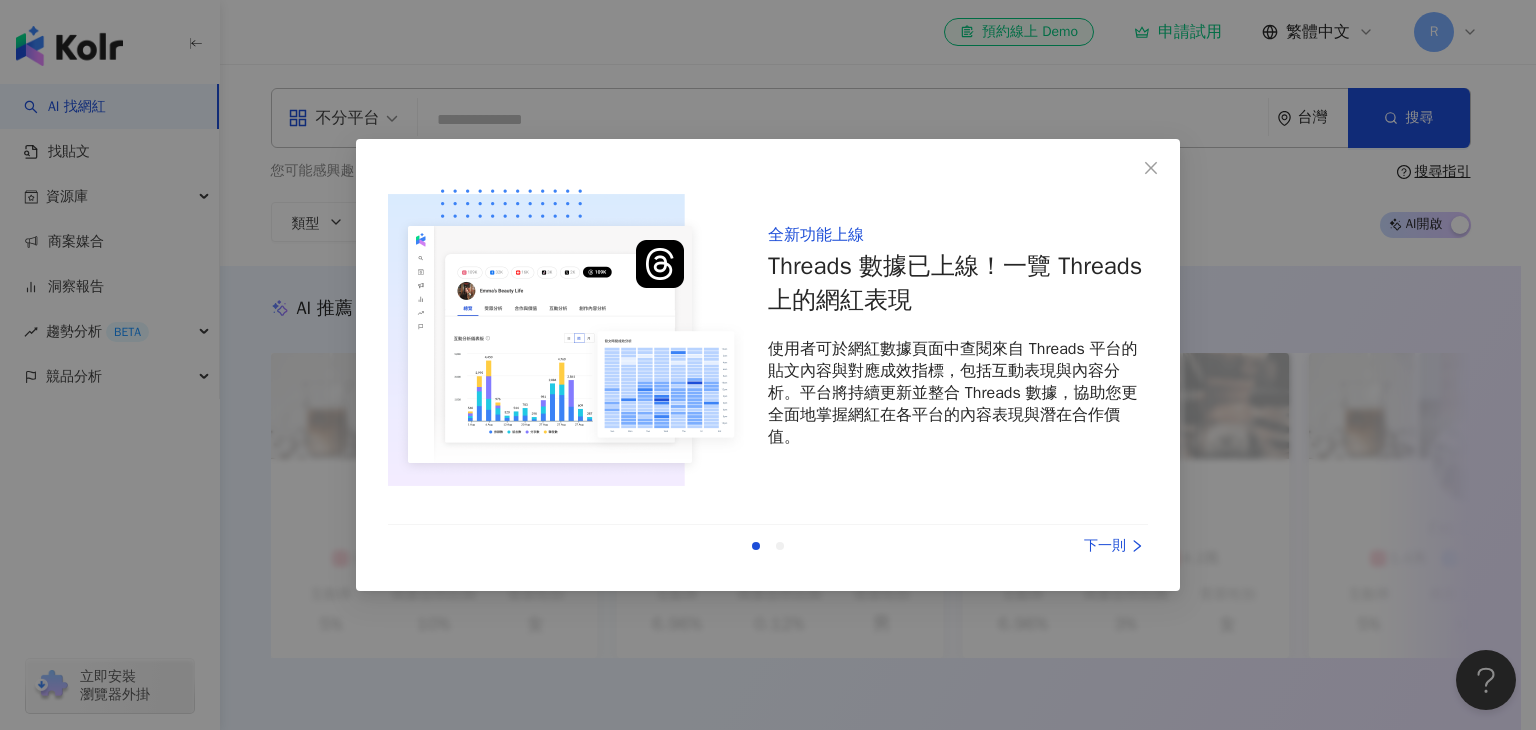 click on "下一則" at bounding box center (1073, 546) 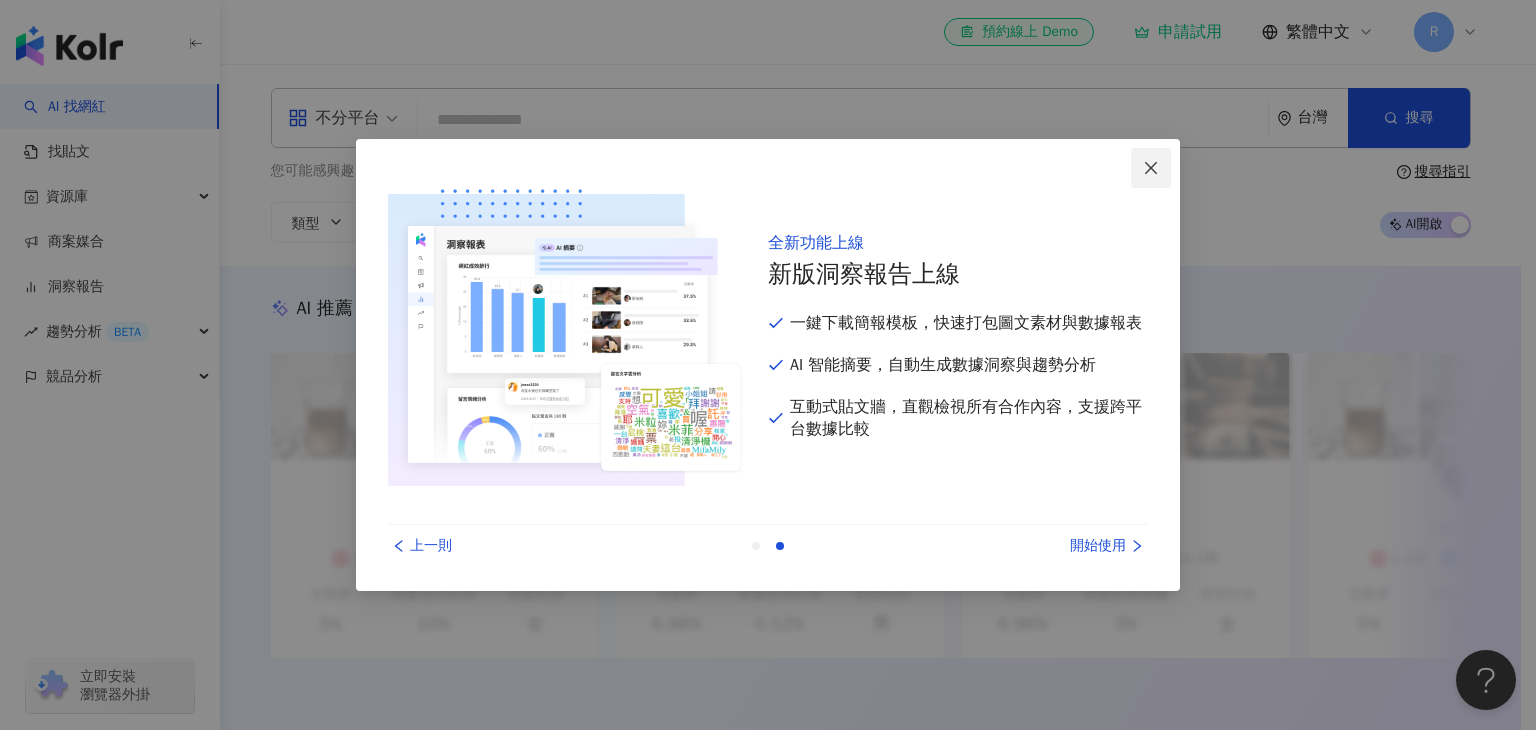 click at bounding box center [1151, 168] 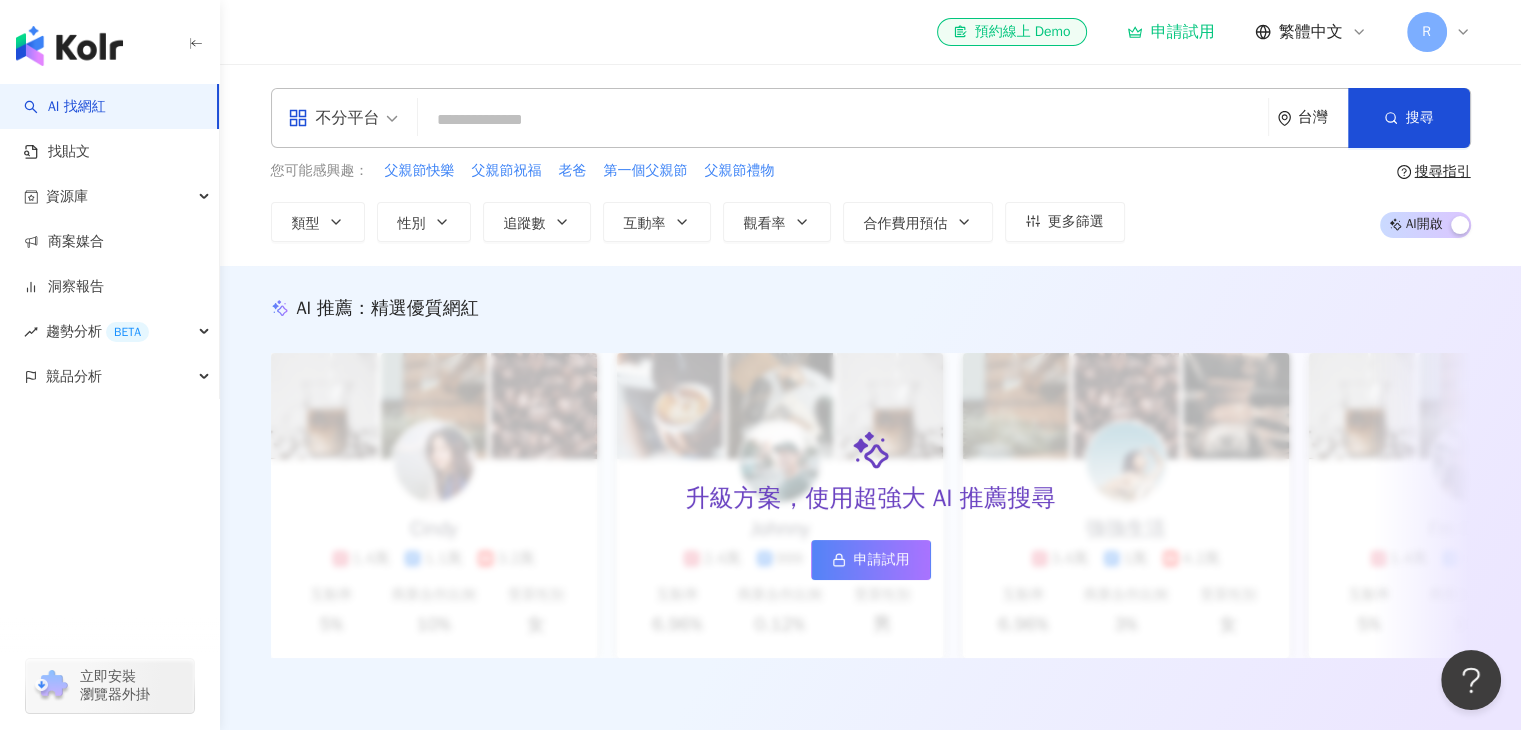 click at bounding box center [843, 120] 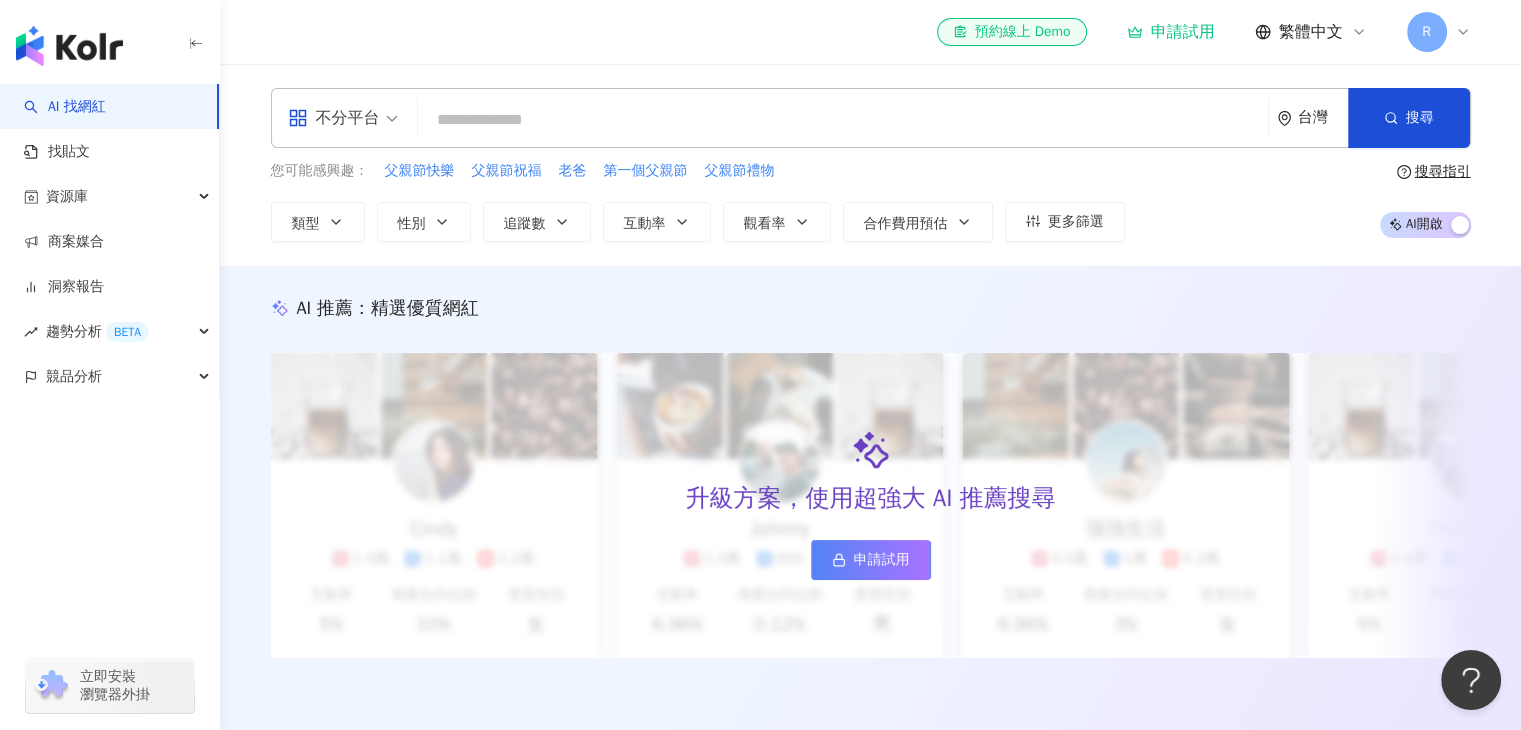 click at bounding box center (843, 120) 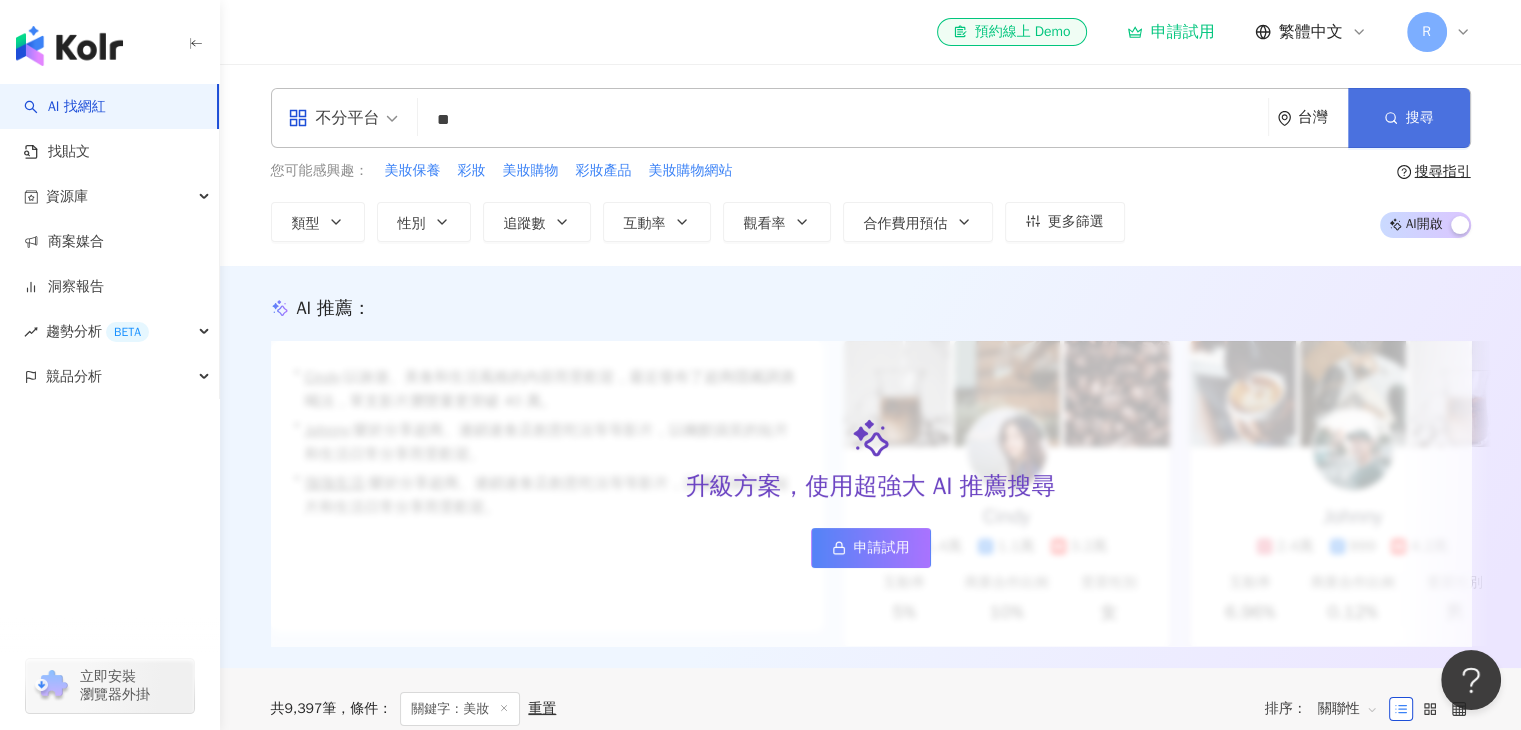 type on "**" 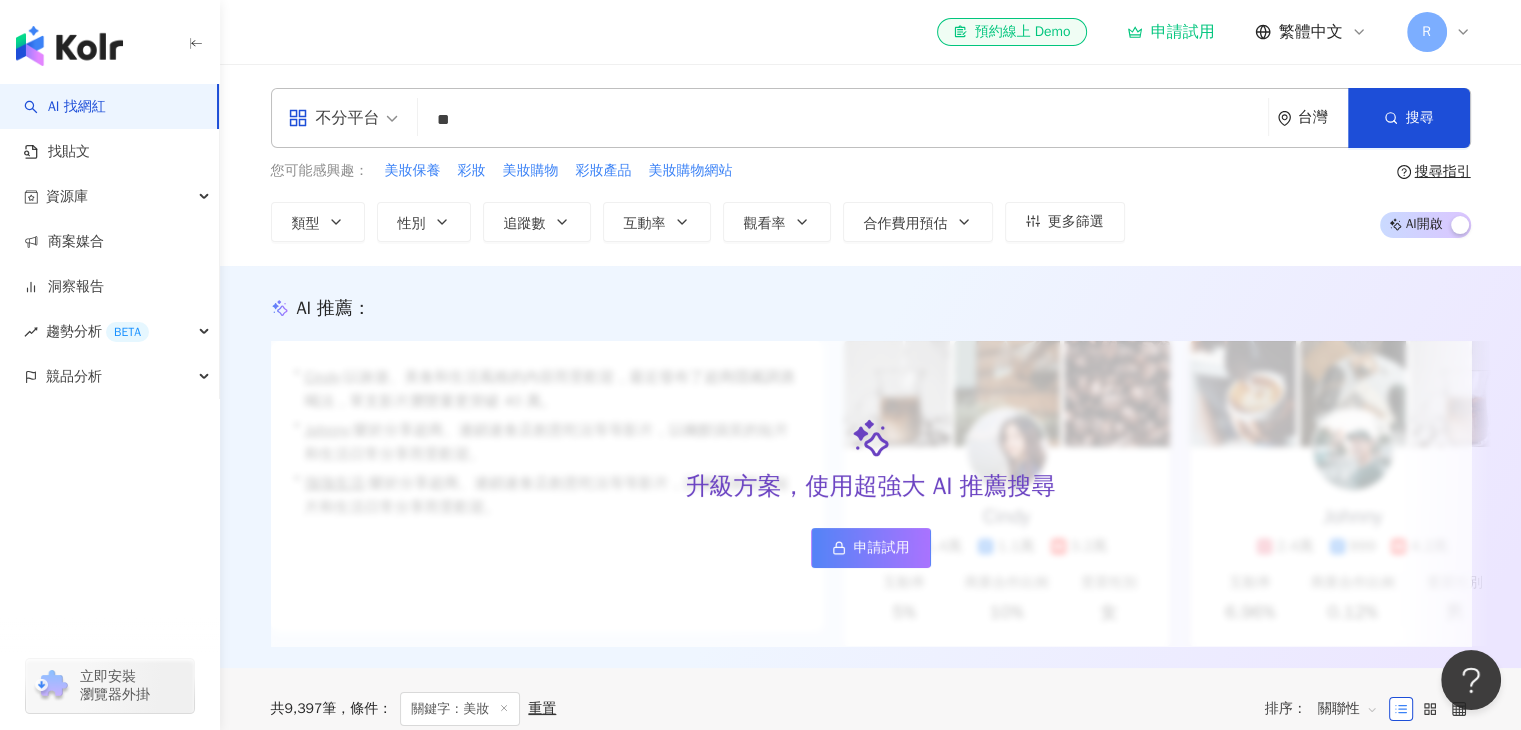 click on "申請試用" at bounding box center [882, 548] 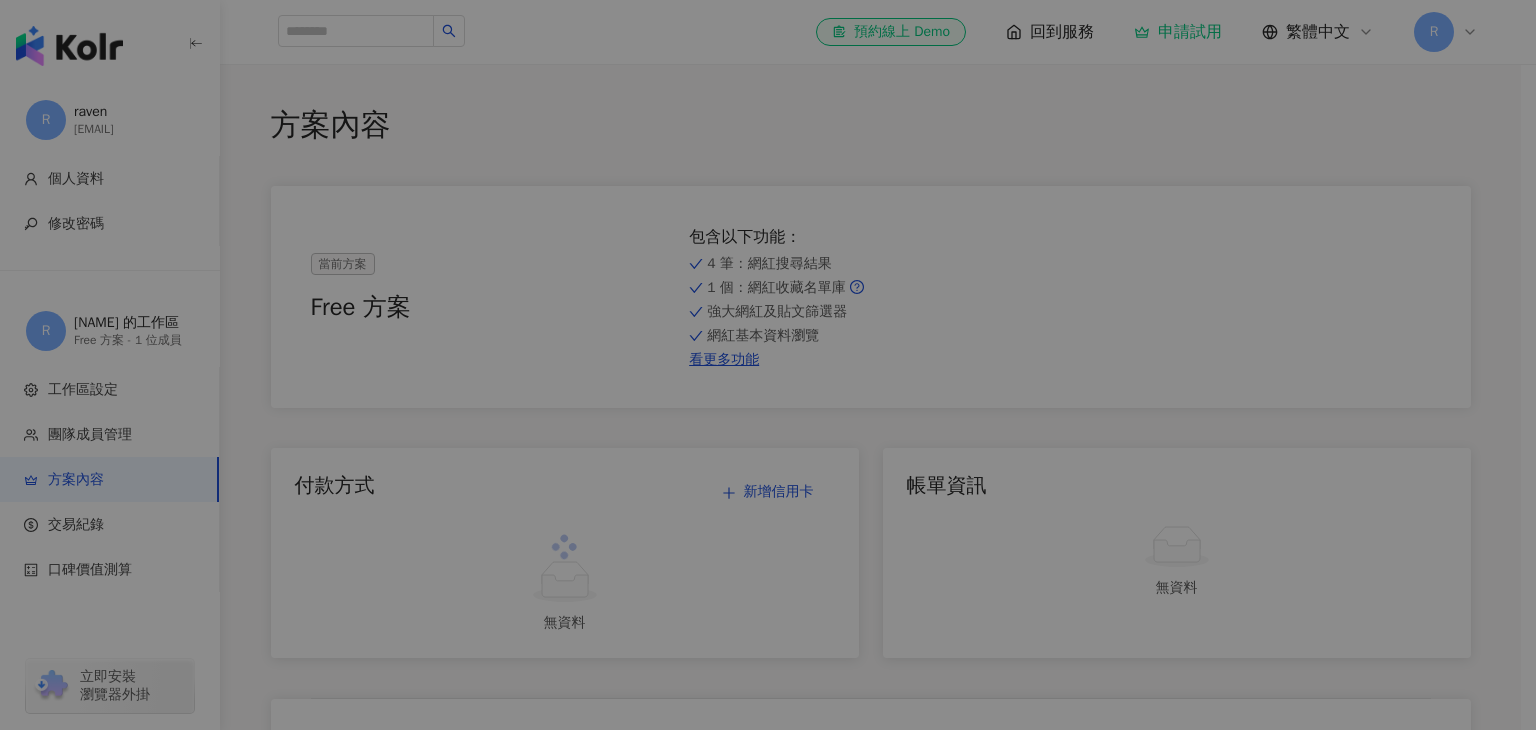 scroll, scrollTop: 0, scrollLeft: 0, axis: both 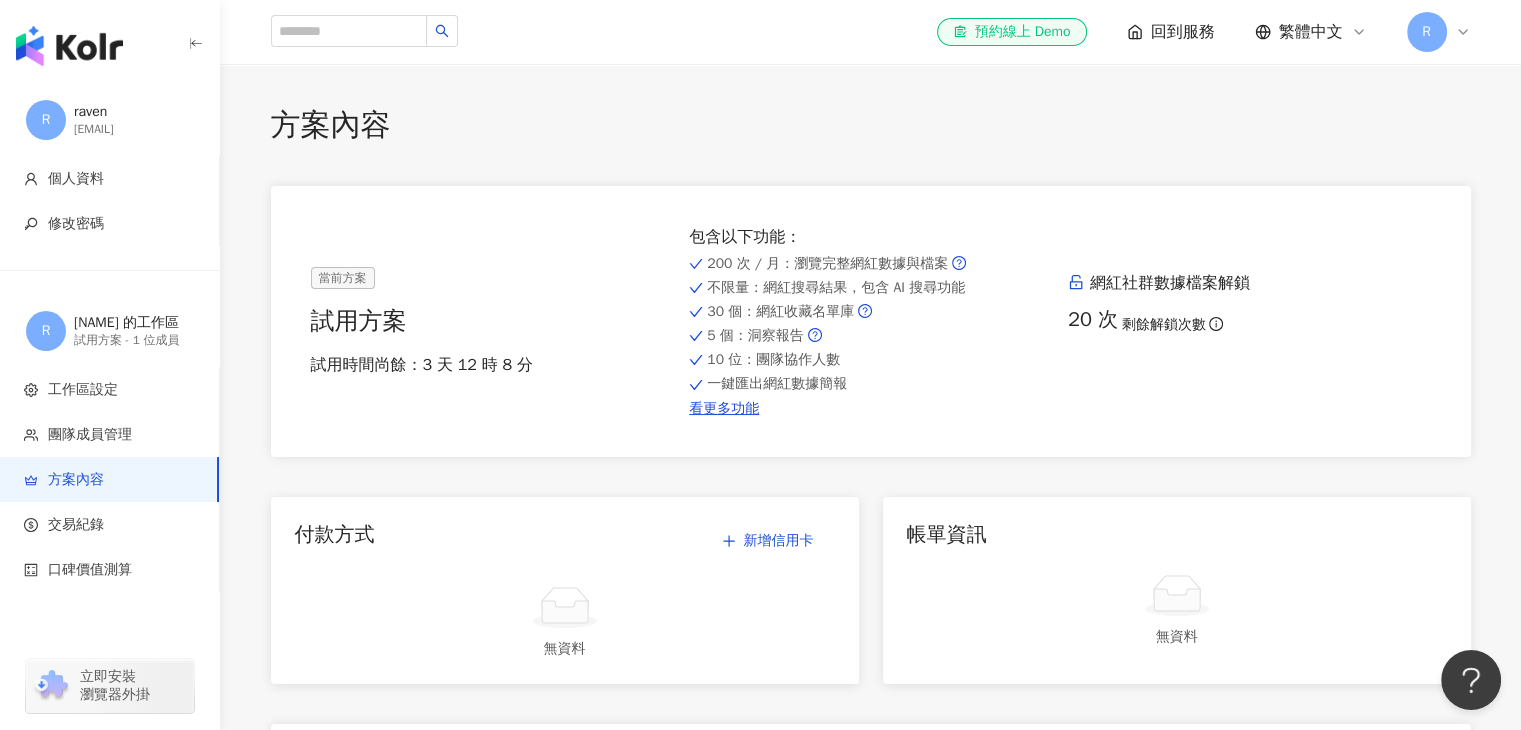 click on "試用方案 - 1 位成員" at bounding box center (134, 340) 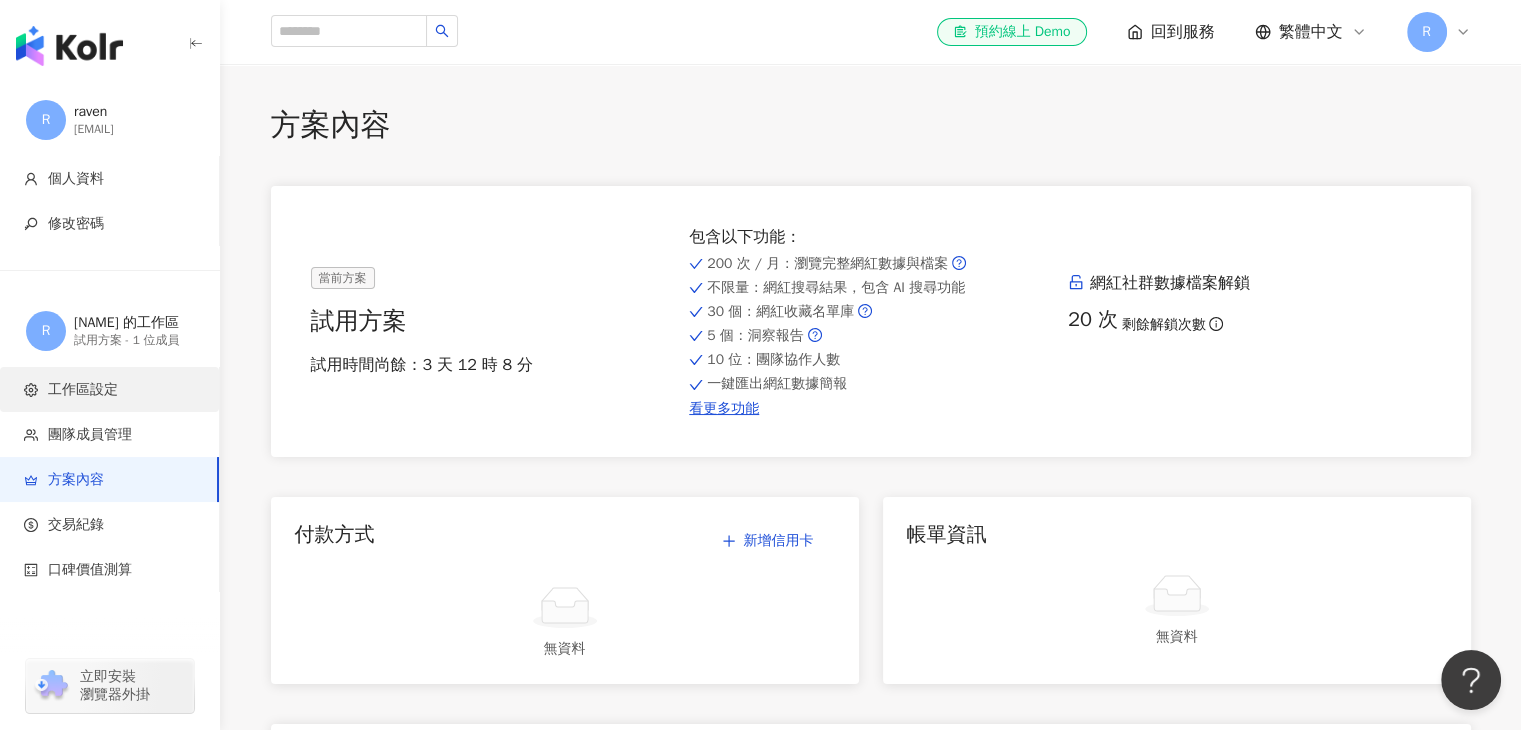 click on "工作區設定" at bounding box center (83, 390) 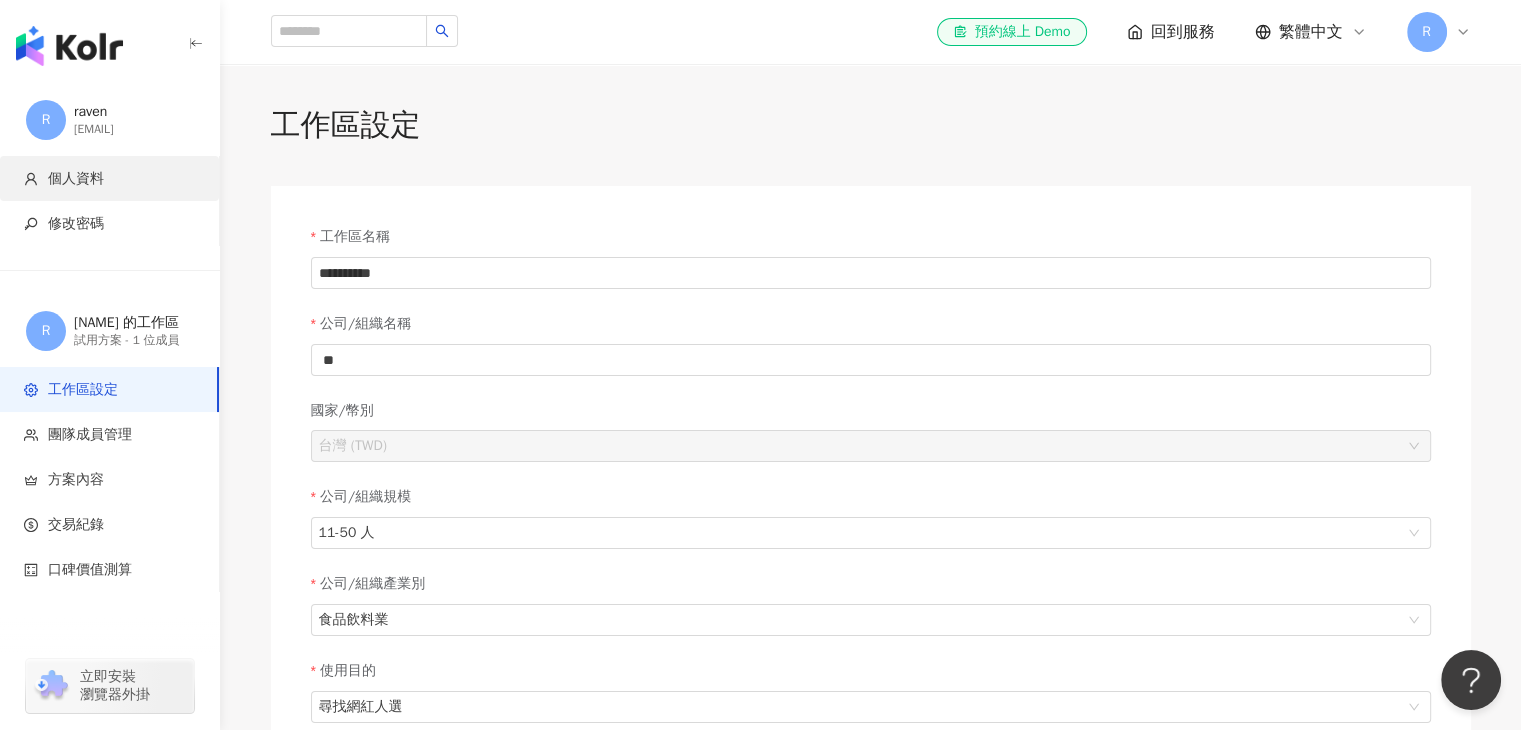 click on "個人資料" at bounding box center [113, 179] 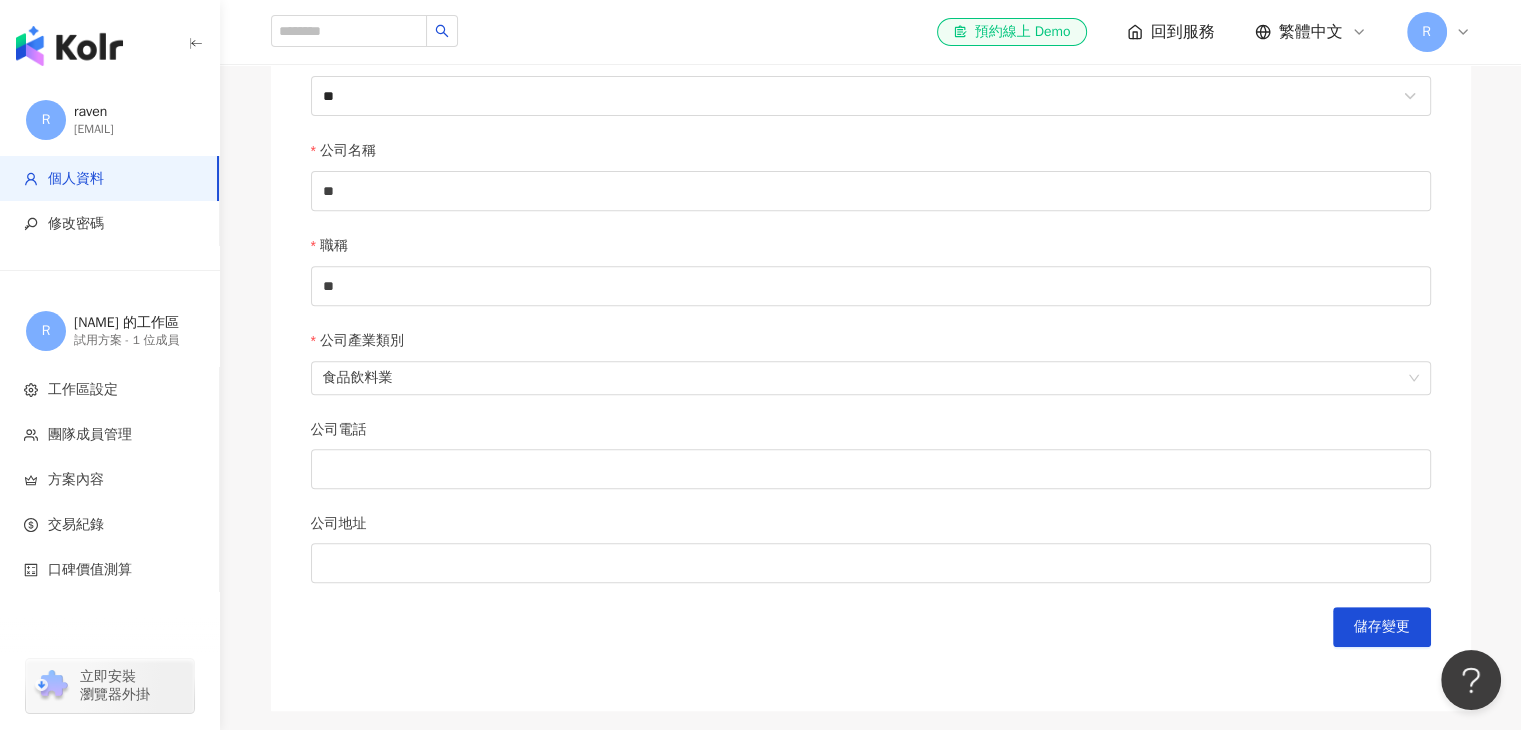 scroll, scrollTop: 752, scrollLeft: 0, axis: vertical 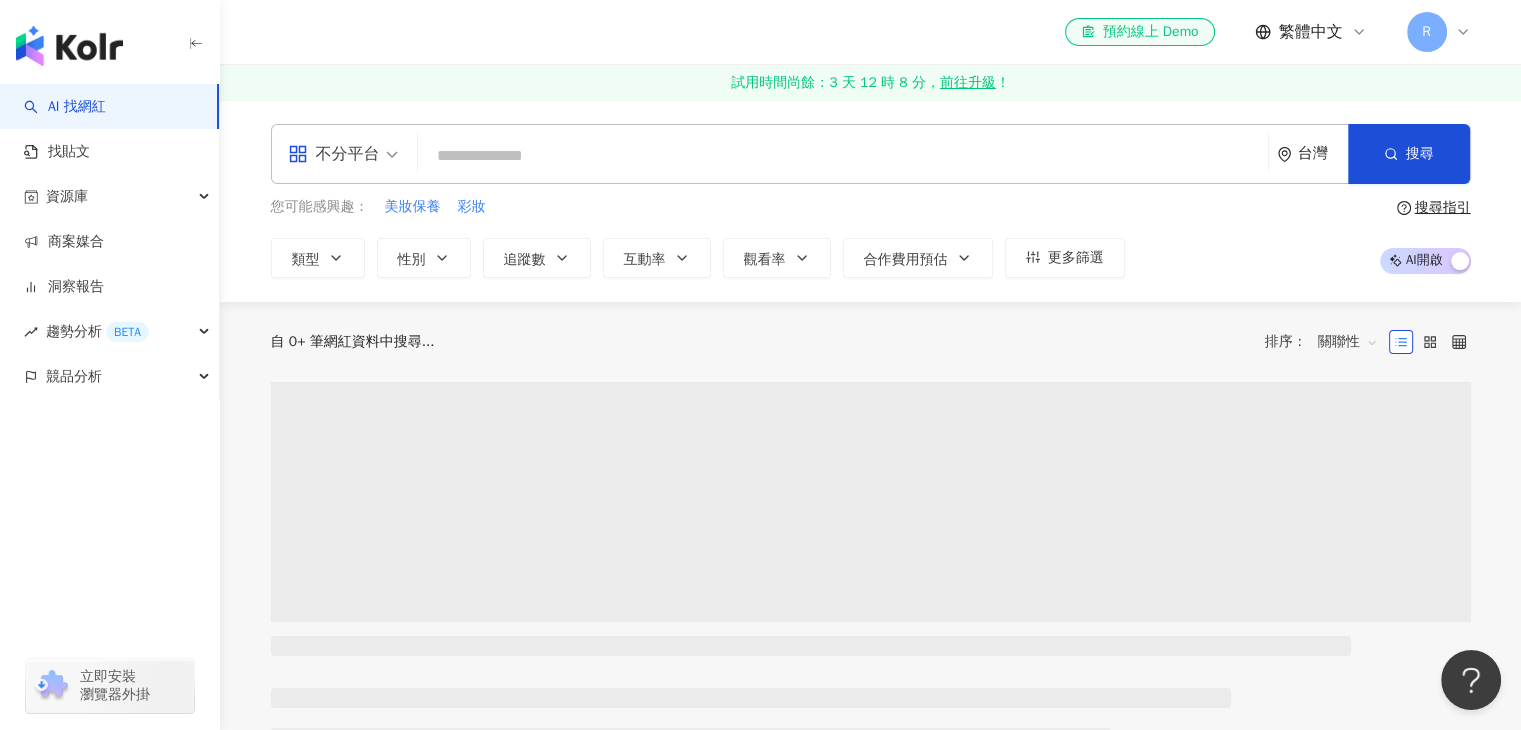 click on "不分平台 台灣 搜尋" at bounding box center [871, 154] 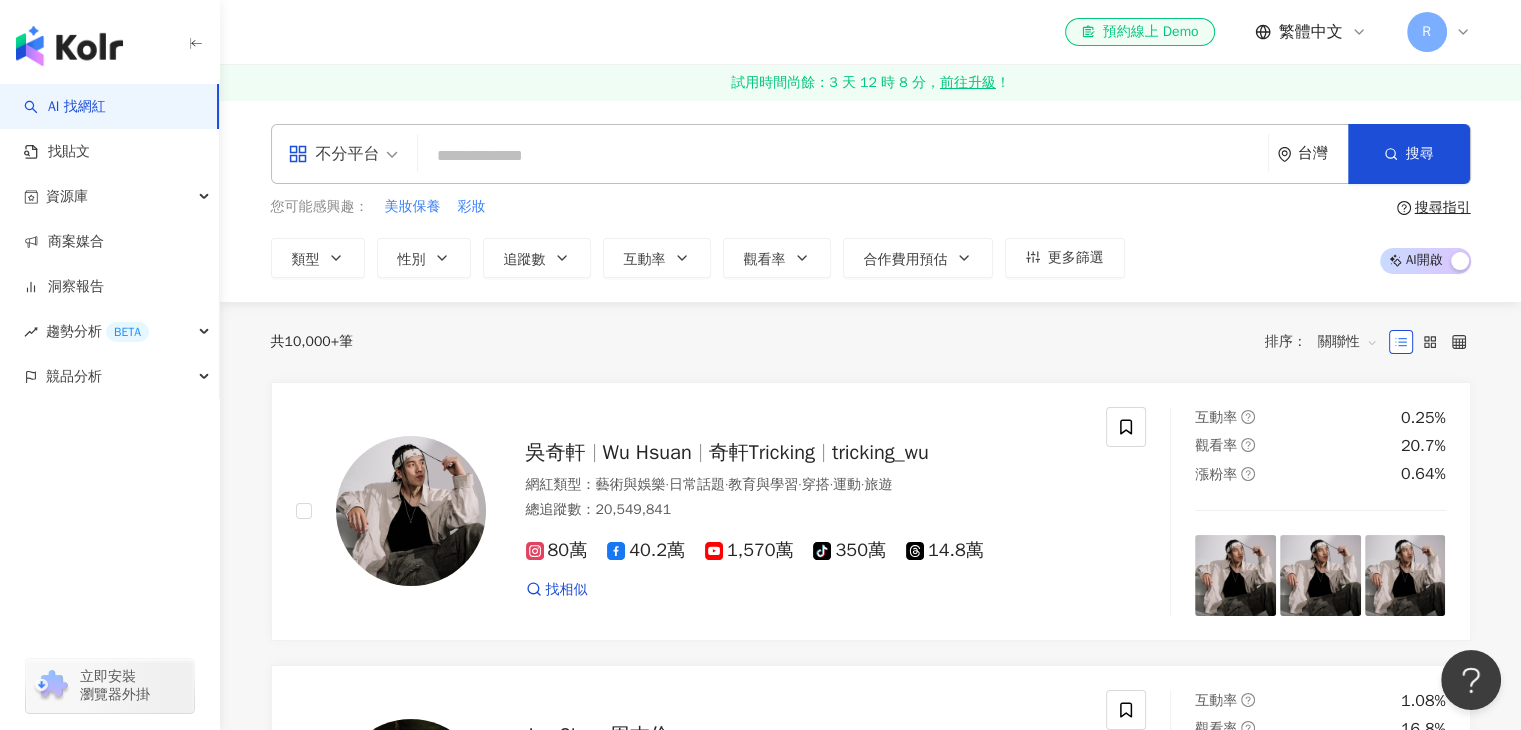 click at bounding box center (843, 156) 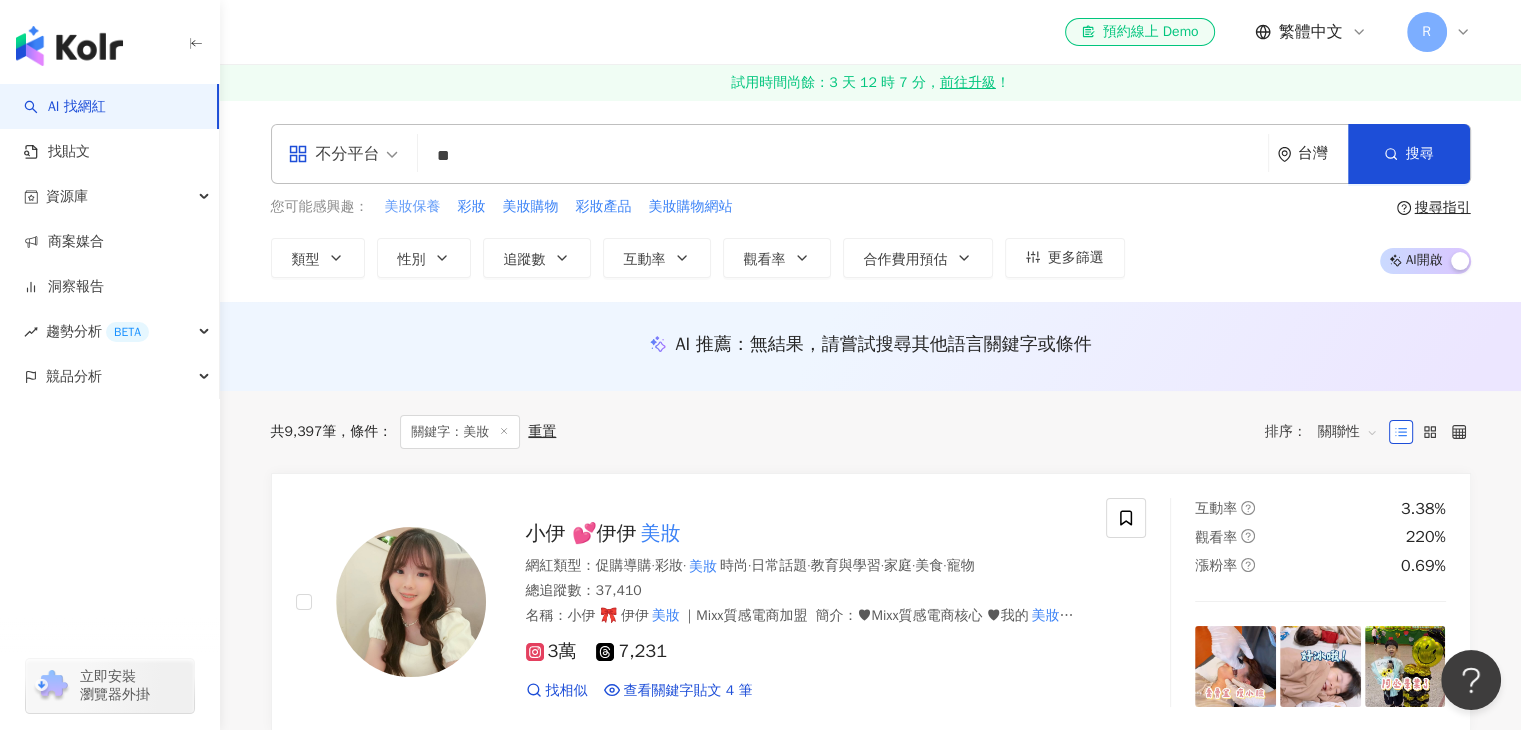 click on "美妝保養" at bounding box center [413, 207] 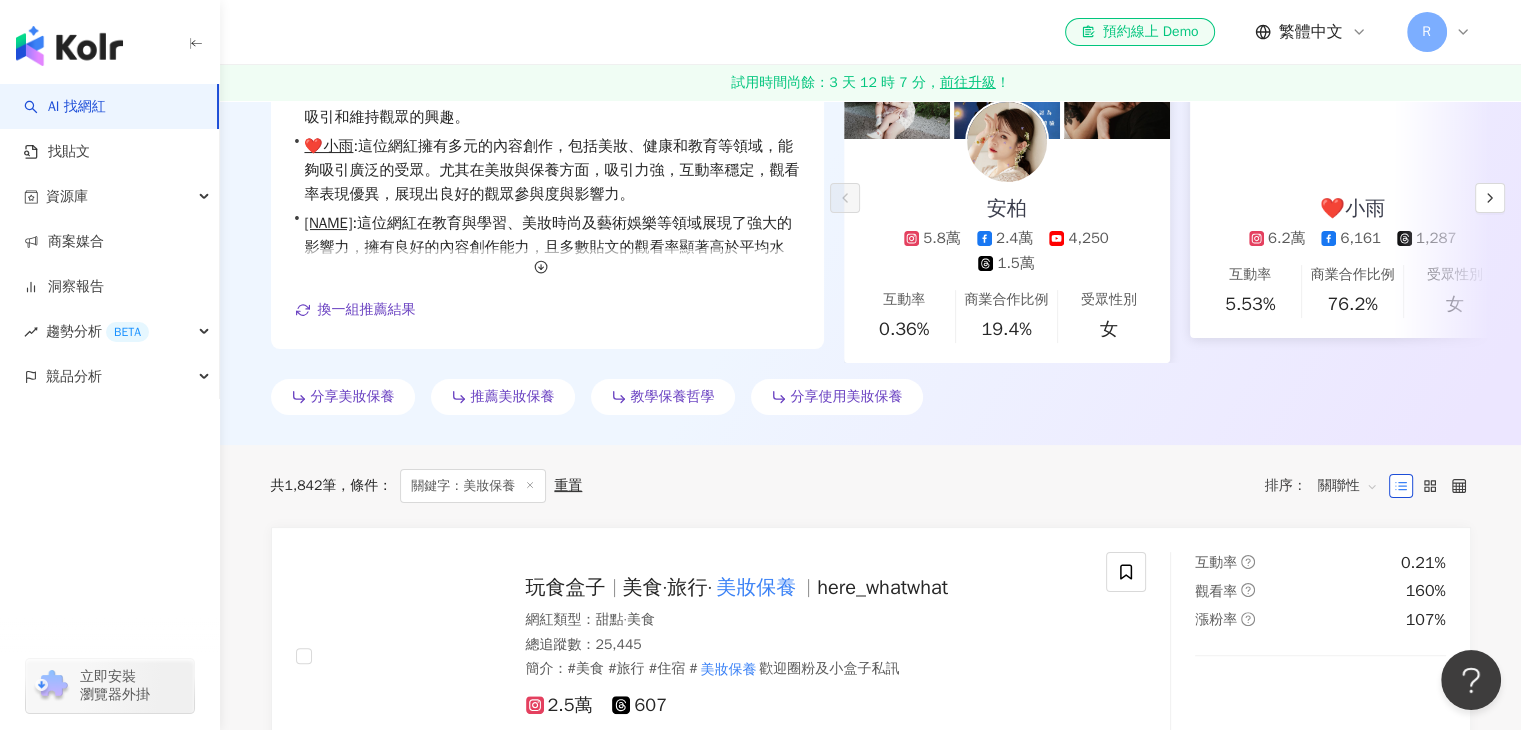 scroll, scrollTop: 316, scrollLeft: 0, axis: vertical 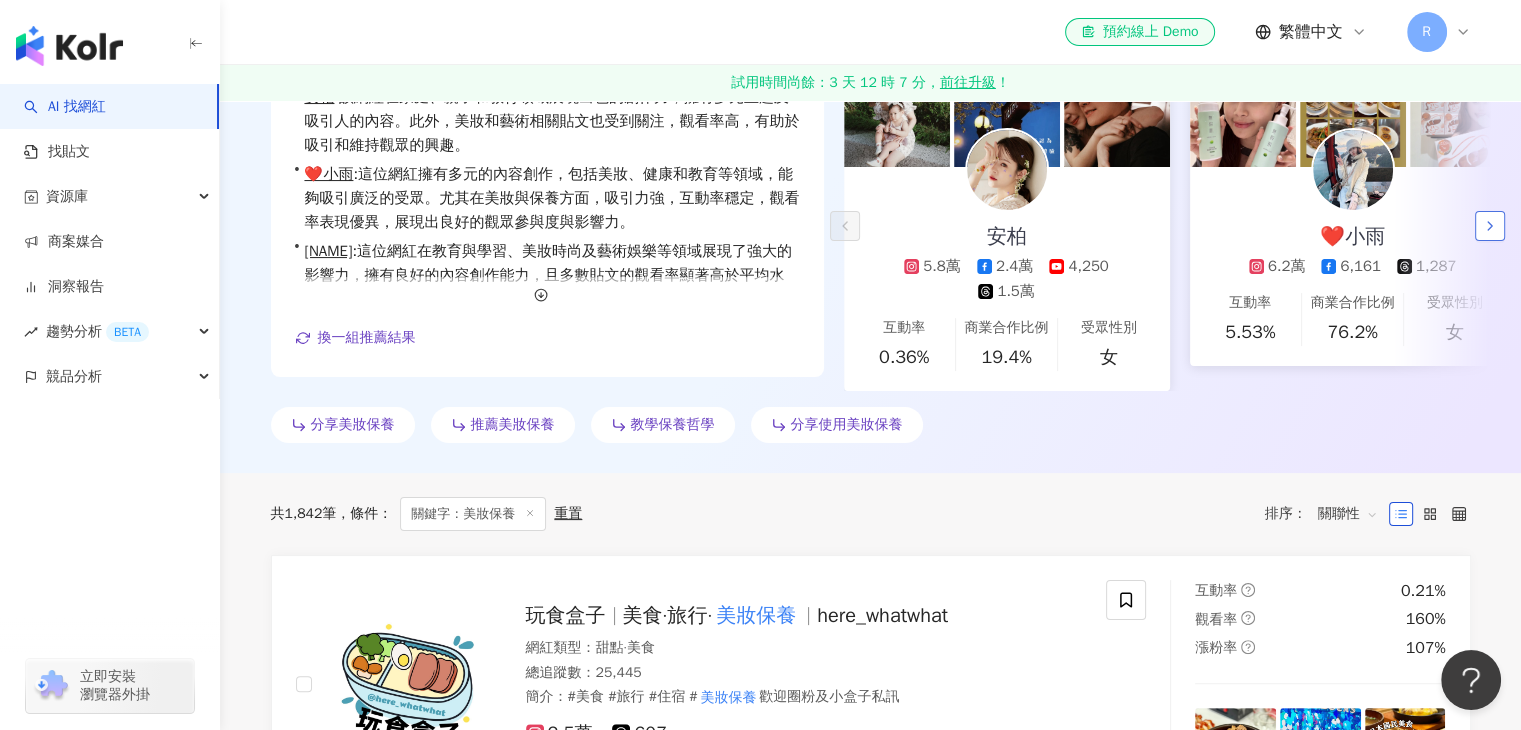 click 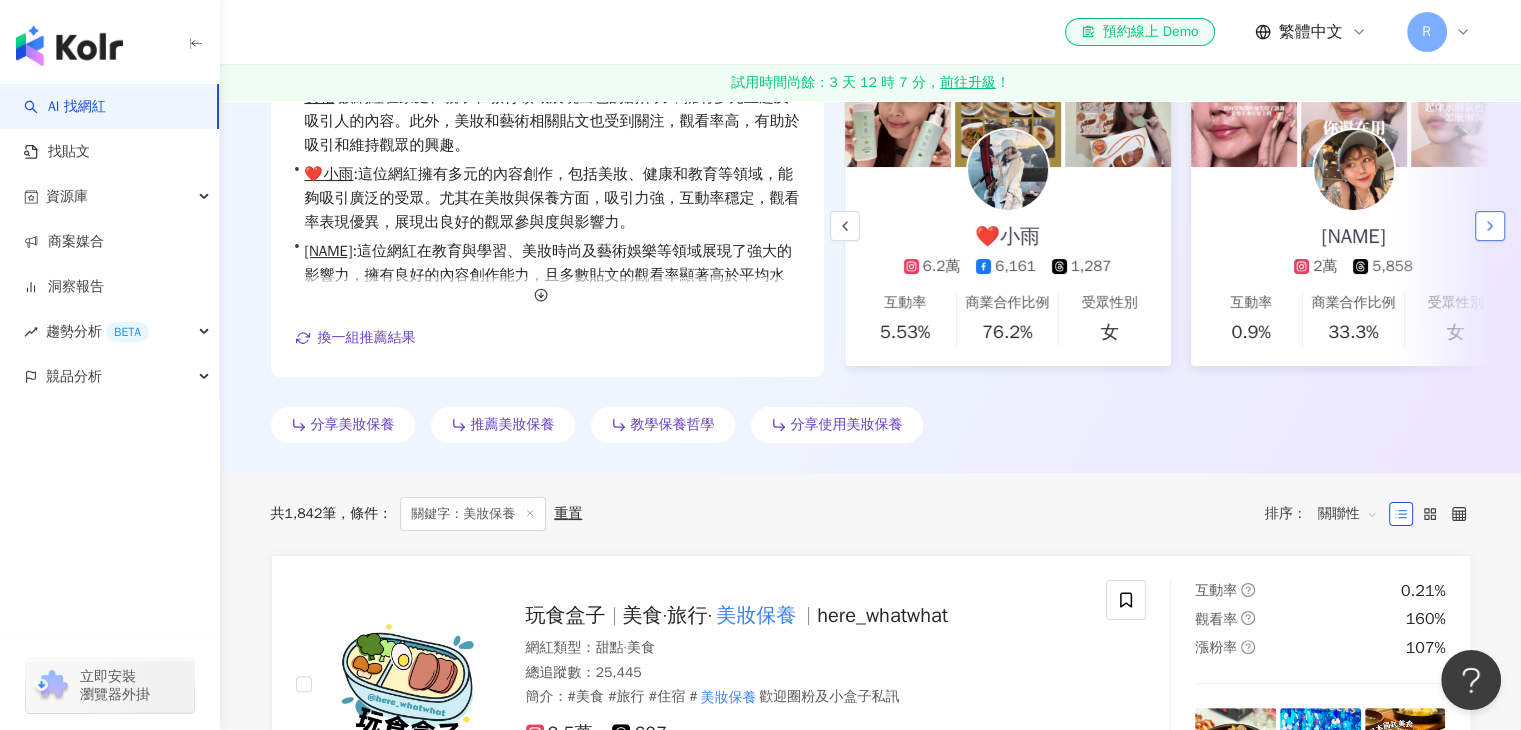 scroll, scrollTop: 0, scrollLeft: 346, axis: horizontal 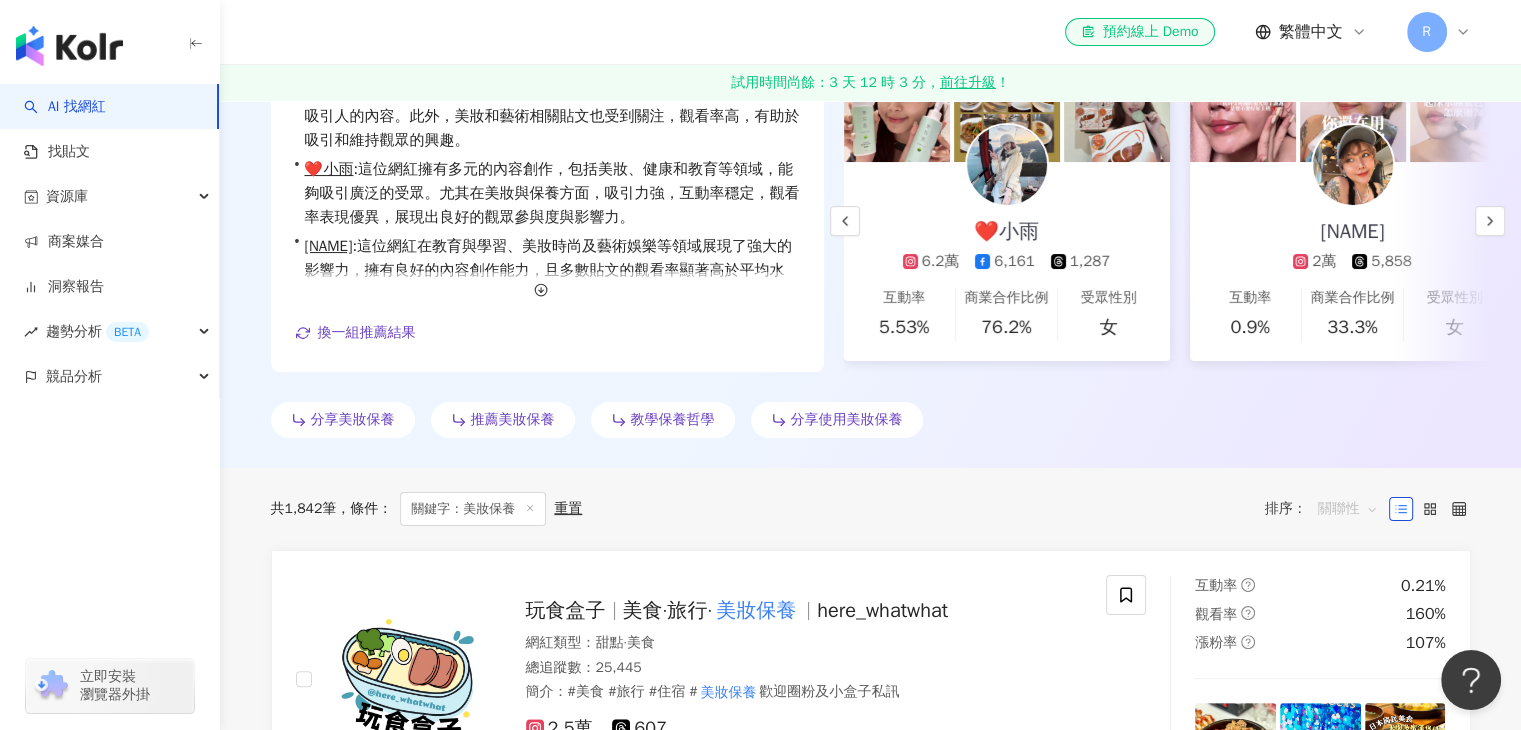 click on "關聯性" at bounding box center [1348, 509] 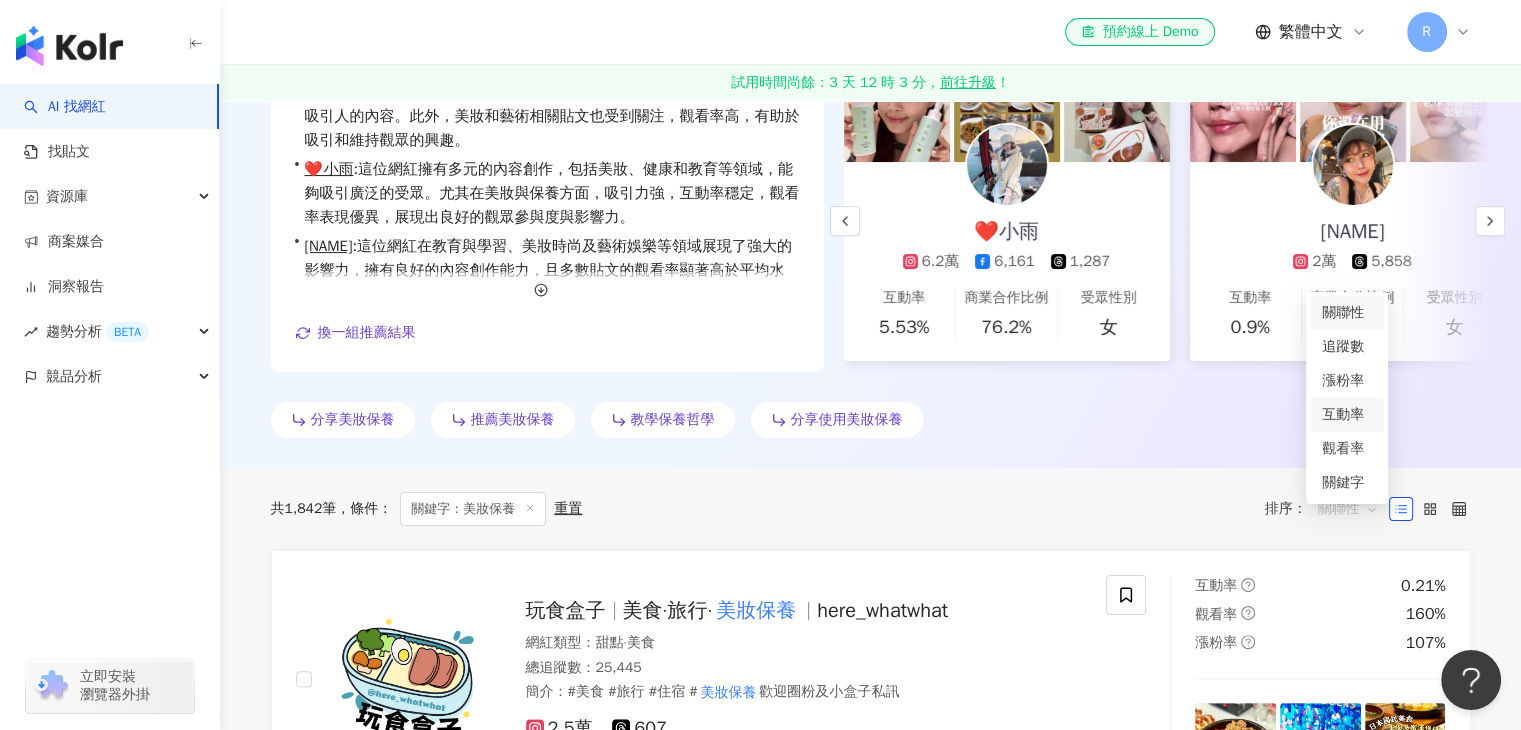 click on "互動率" at bounding box center [1347, 415] 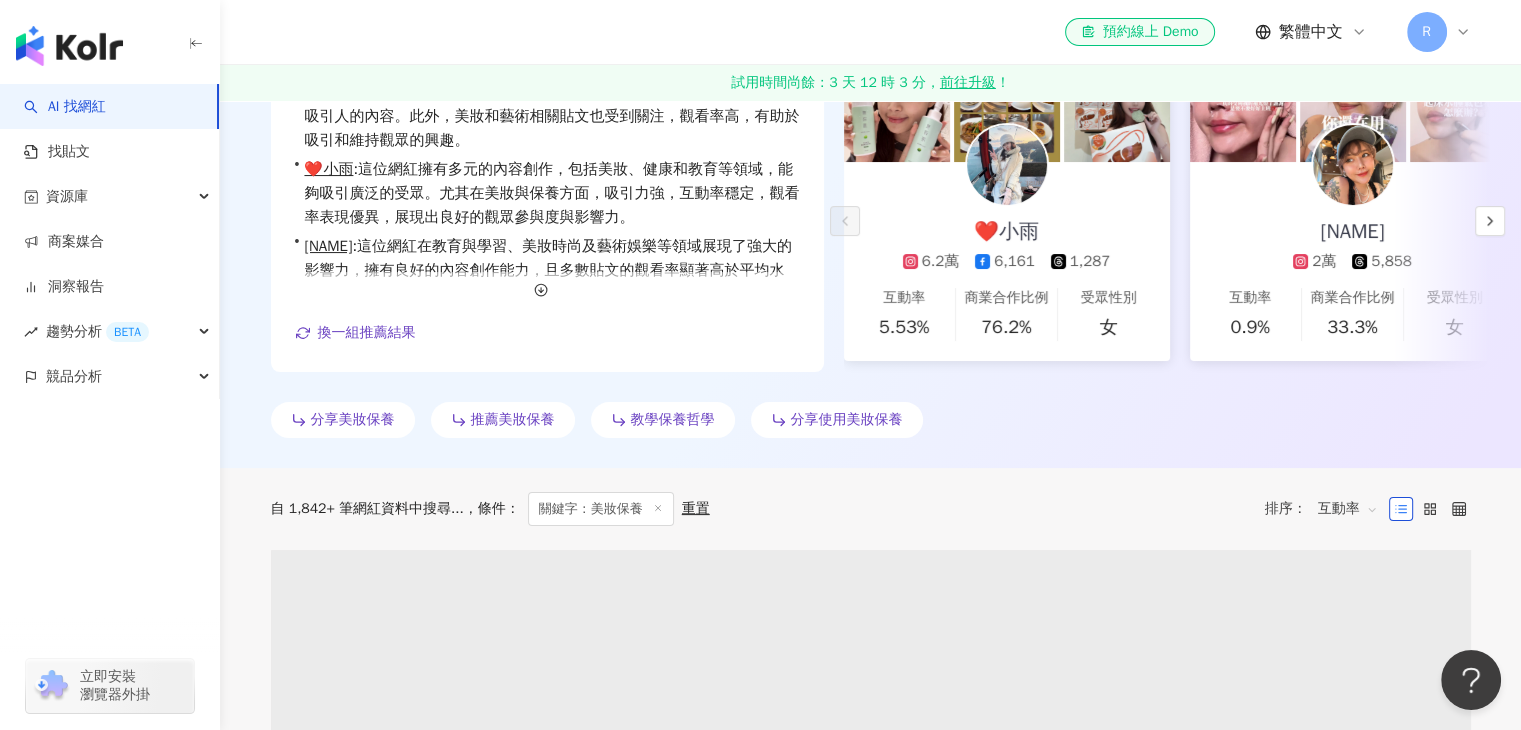 scroll, scrollTop: 0, scrollLeft: 0, axis: both 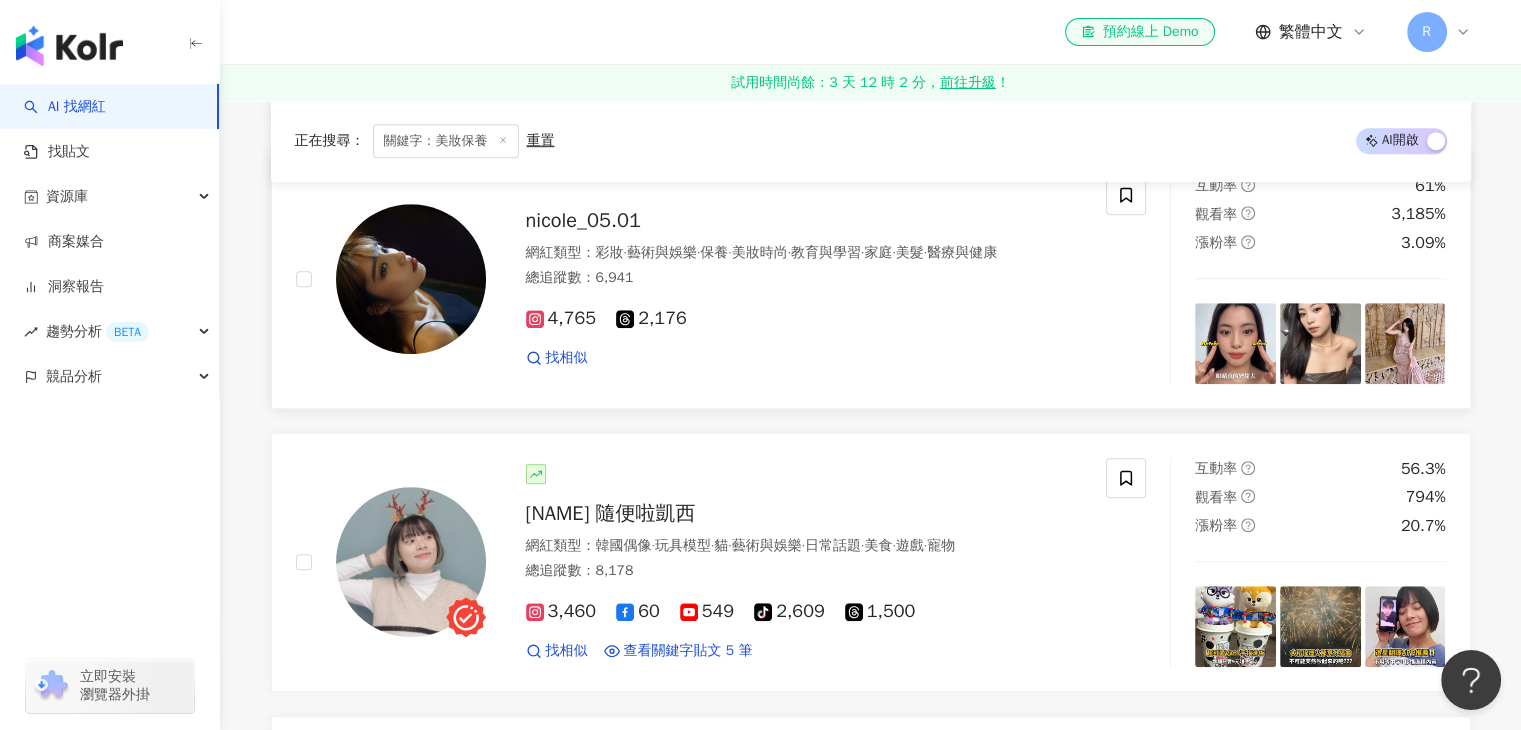 click at bounding box center (1235, 343) 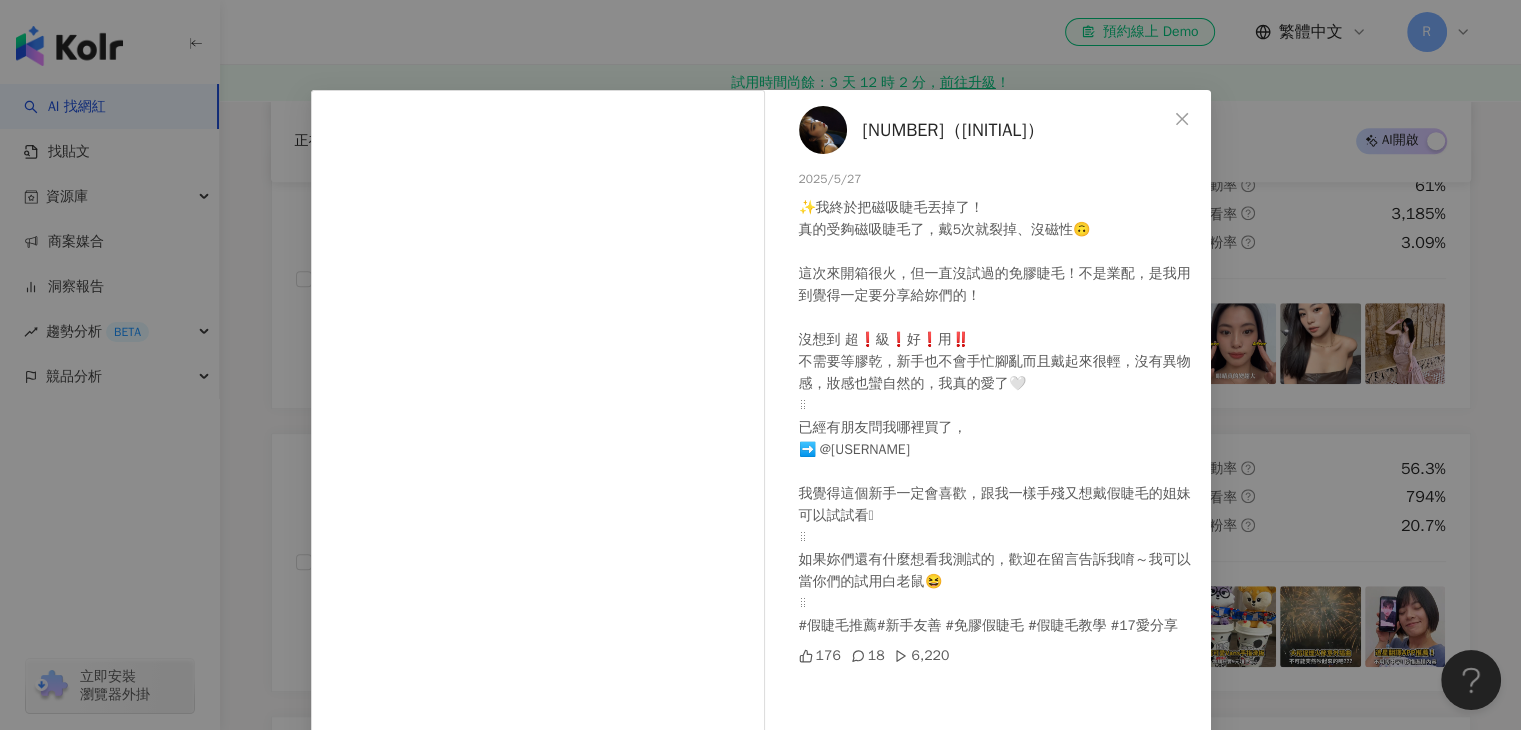 scroll, scrollTop: 0, scrollLeft: 0, axis: both 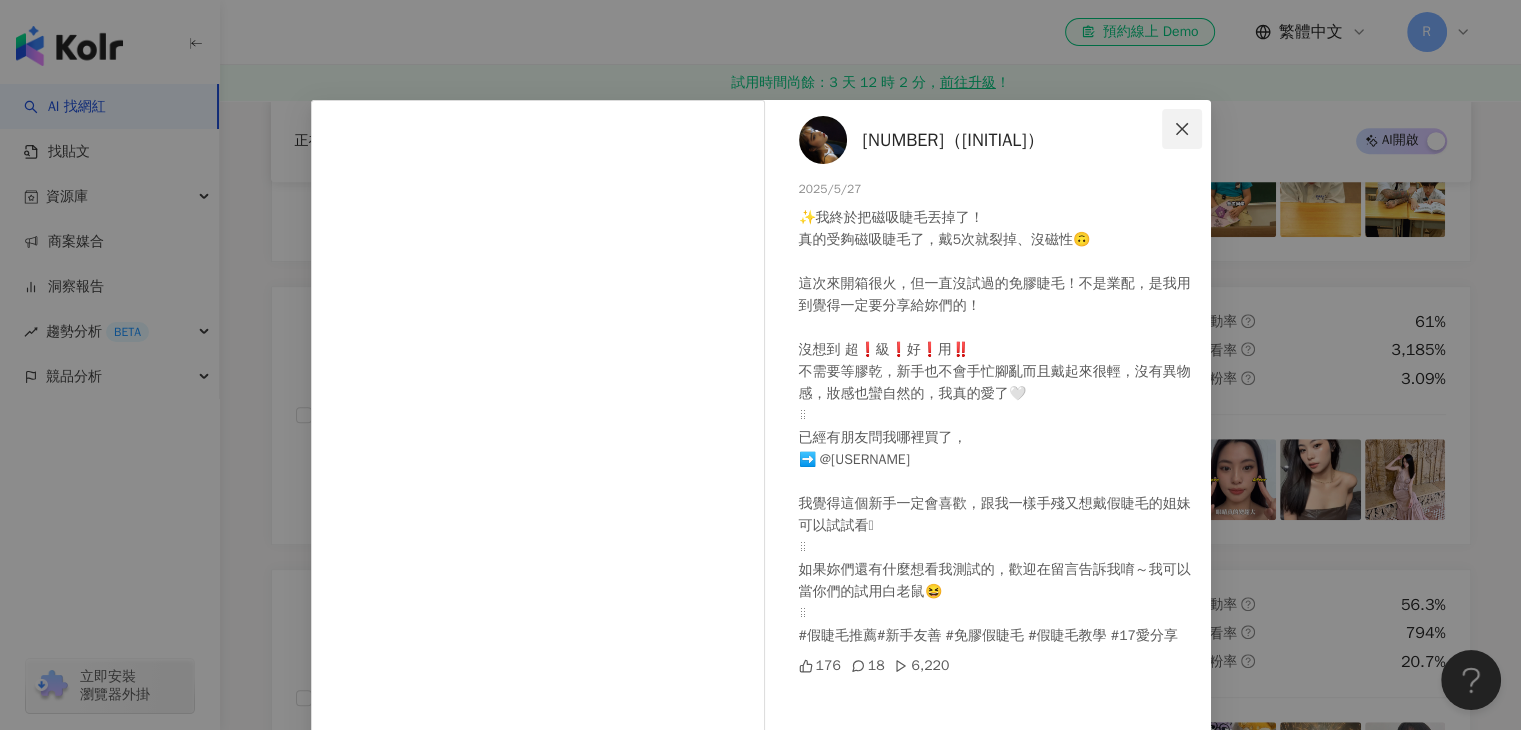 click 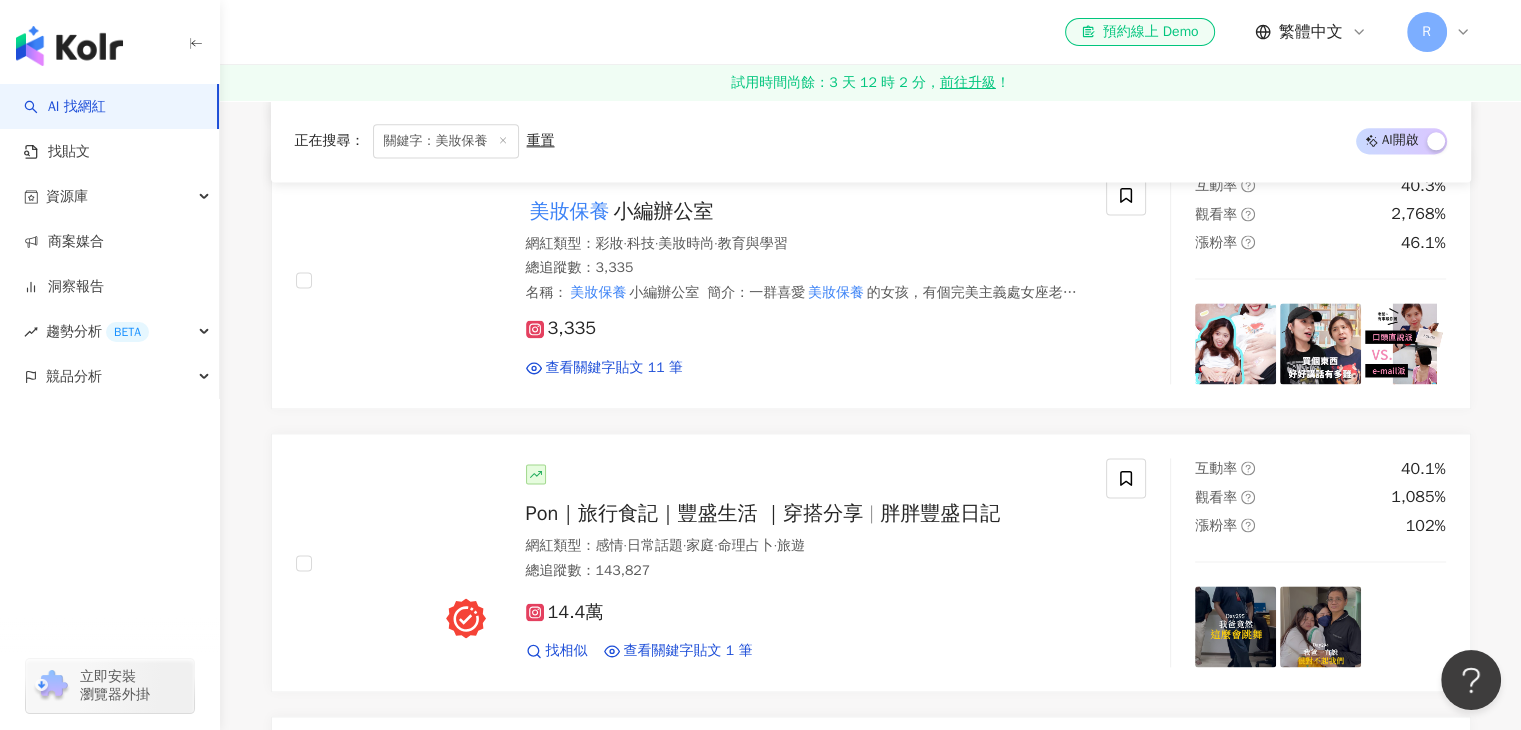 scroll, scrollTop: 2704, scrollLeft: 0, axis: vertical 